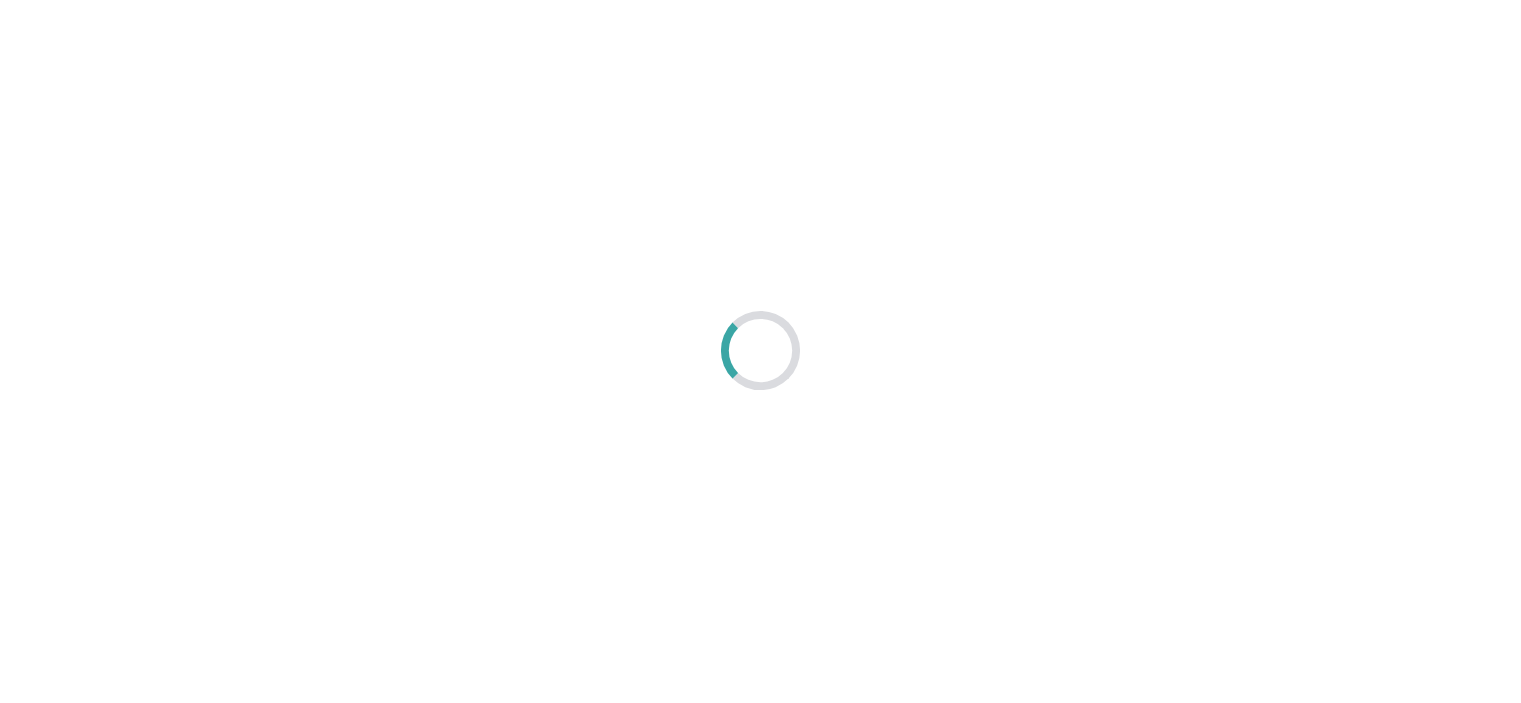 scroll, scrollTop: 0, scrollLeft: 0, axis: both 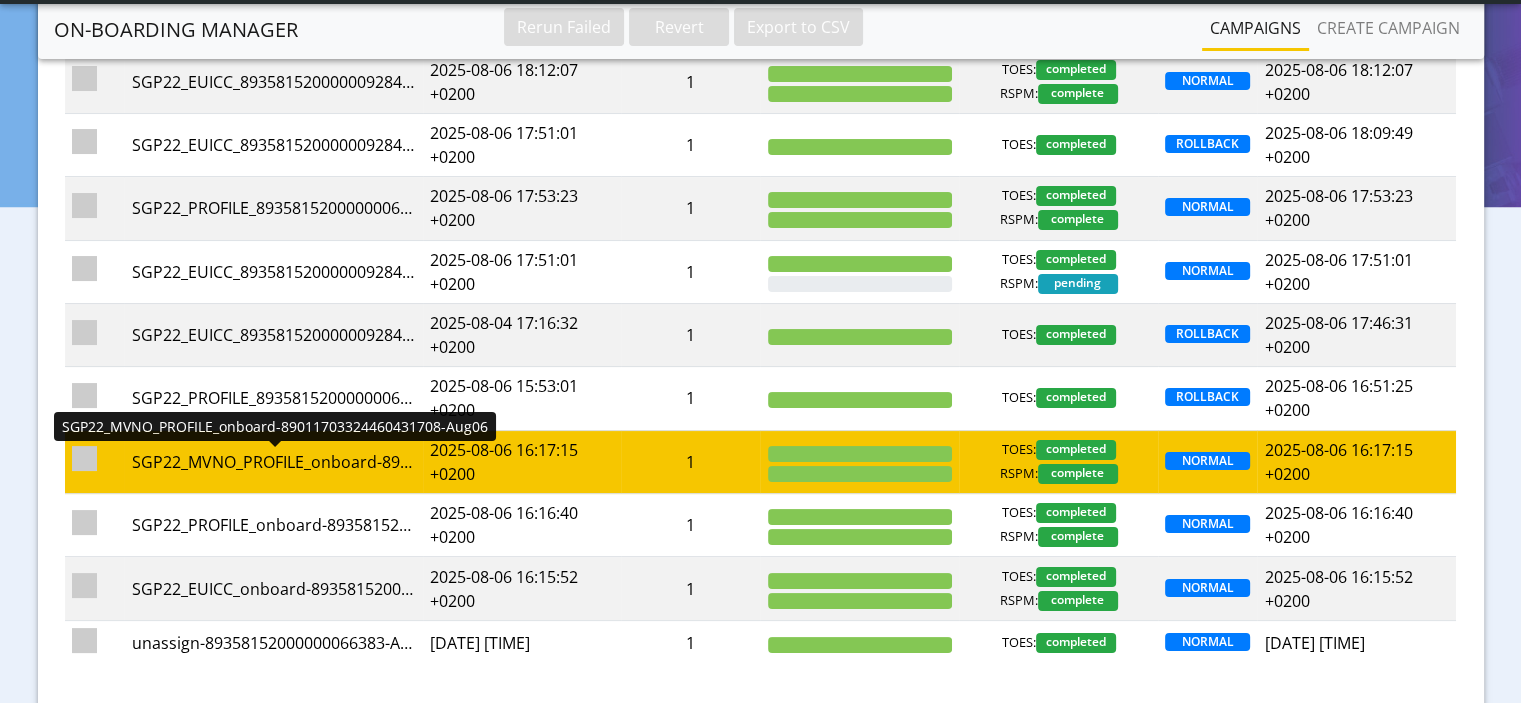 click on "SGP22_MVNO_PROFILE_onboard-89011703324460431708-Aug06" at bounding box center [273, 462] 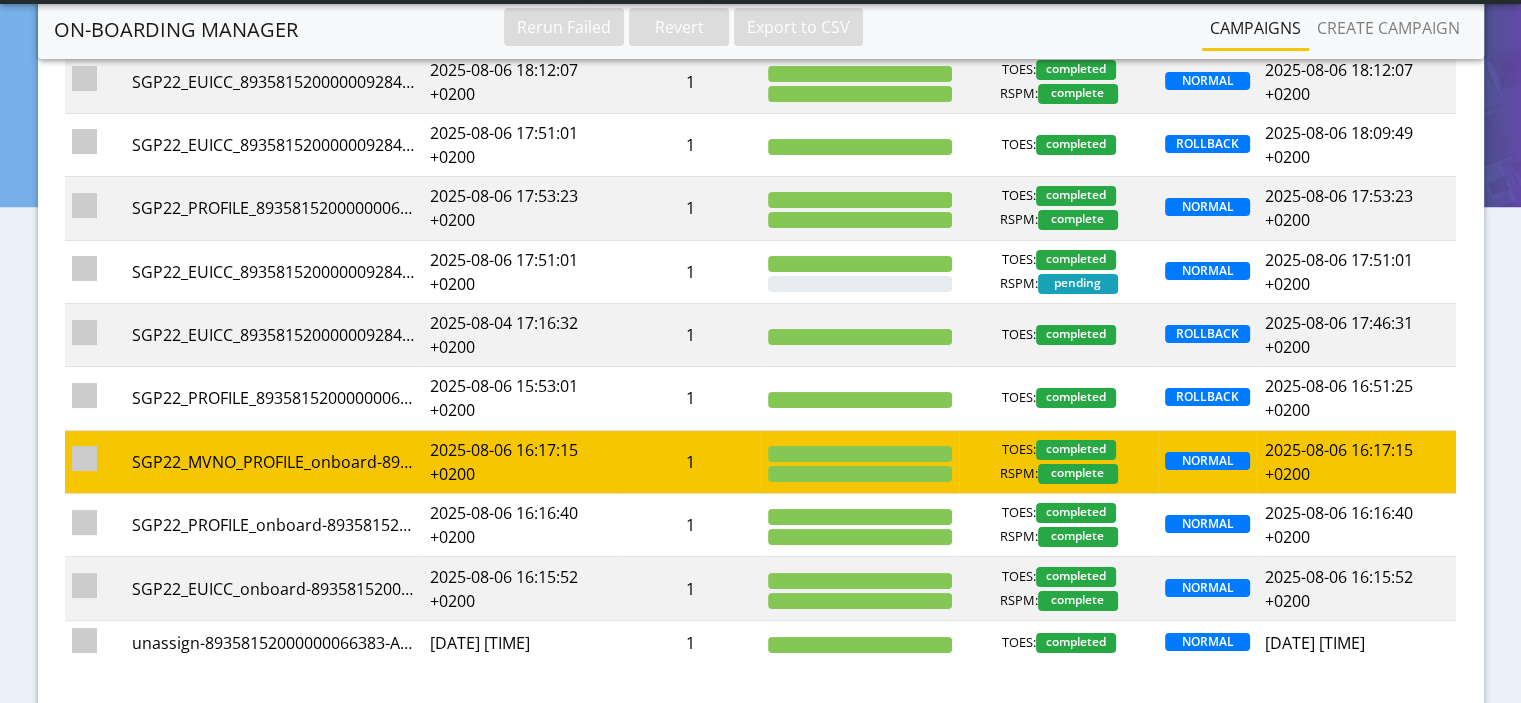 scroll, scrollTop: 0, scrollLeft: 0, axis: both 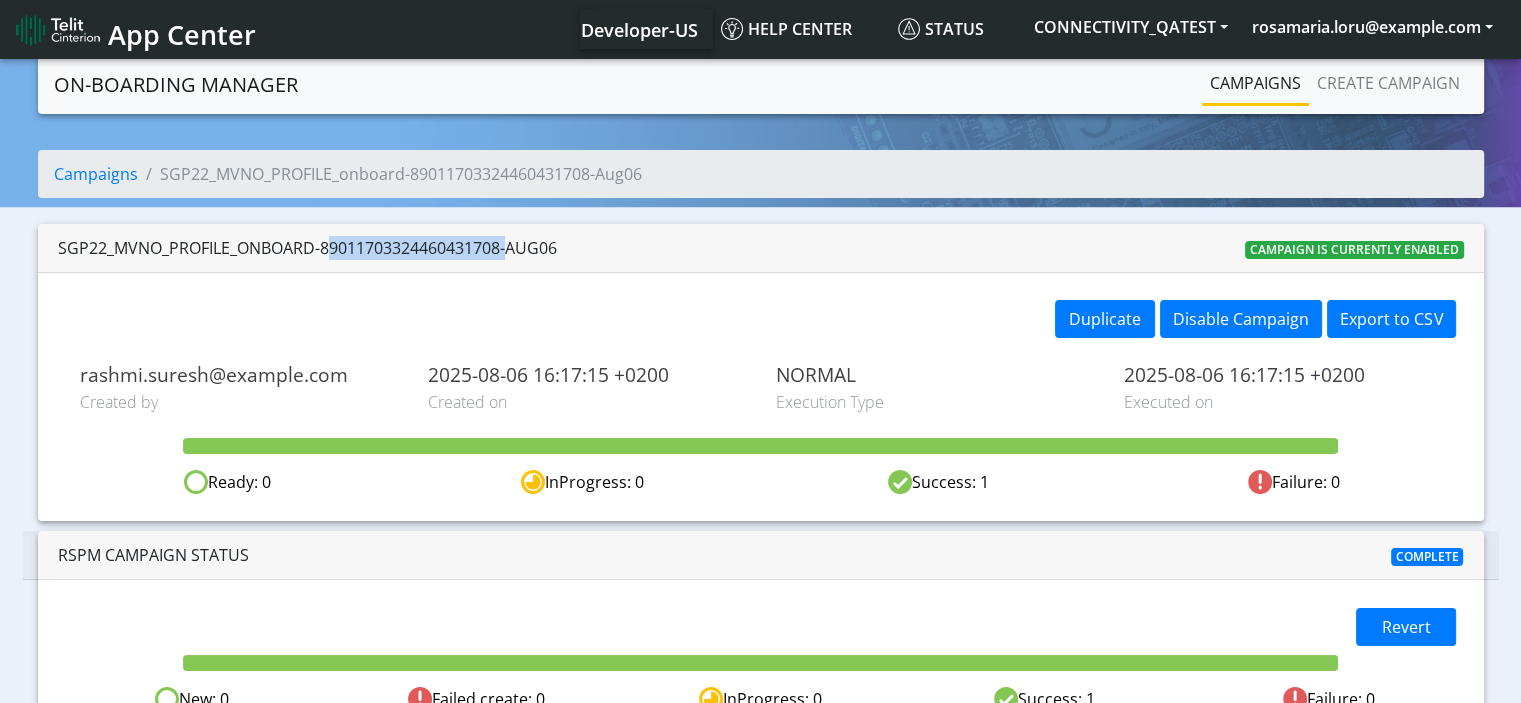 drag, startPoint x: 501, startPoint y: 252, endPoint x: 320, endPoint y: 238, distance: 181.54063 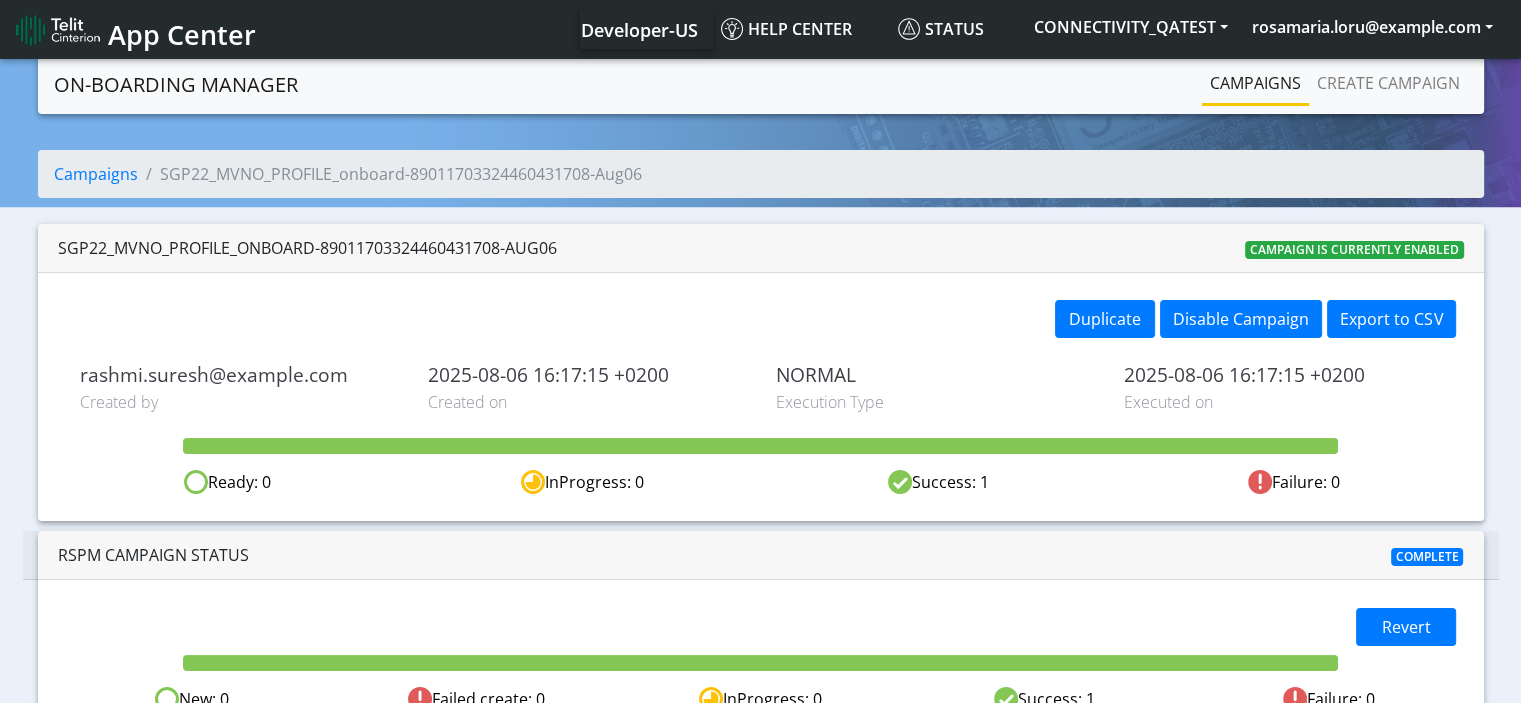 click on "Campaigns  SGP22_MVNO_PROFILE_onboard-89011703324460431708-Aug06" 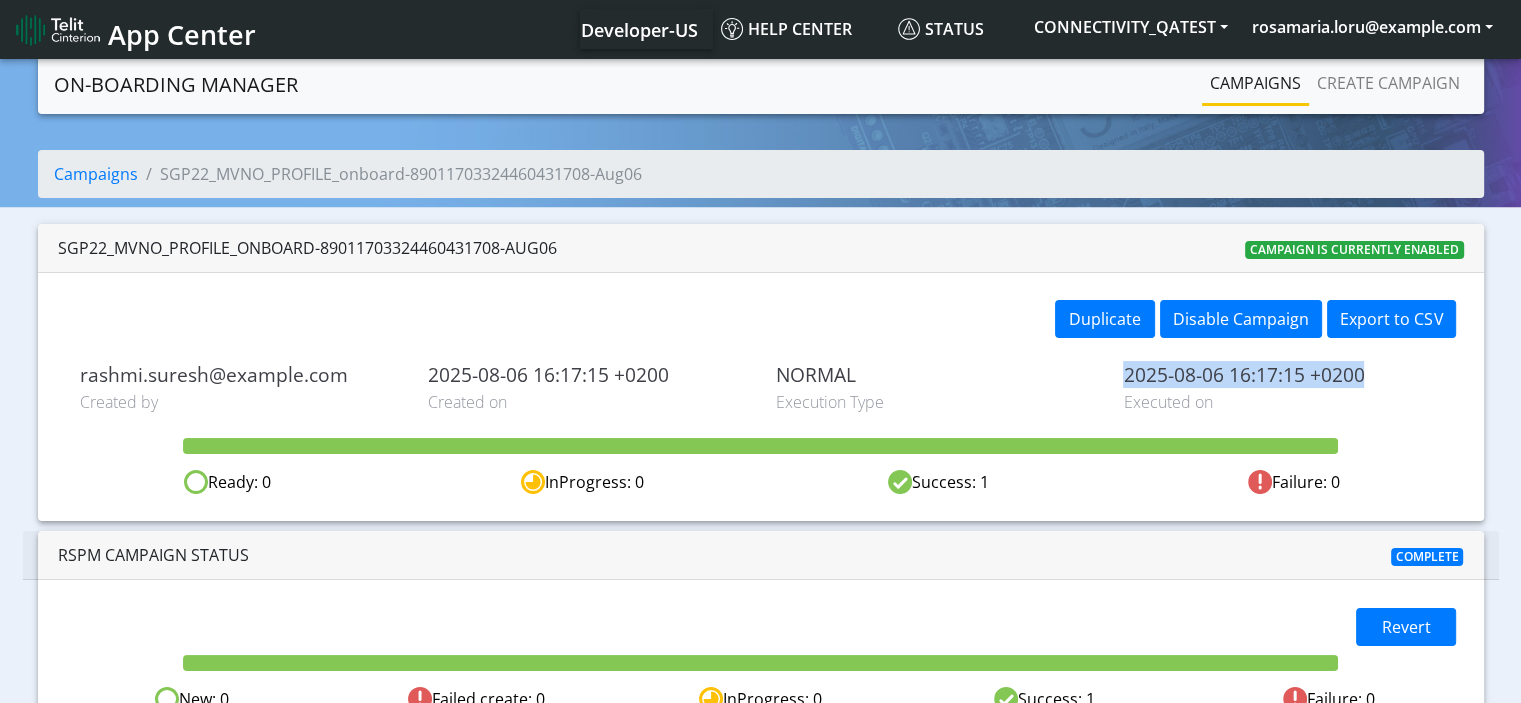 drag, startPoint x: 1371, startPoint y: 373, endPoint x: 1120, endPoint y: 372, distance: 251.002 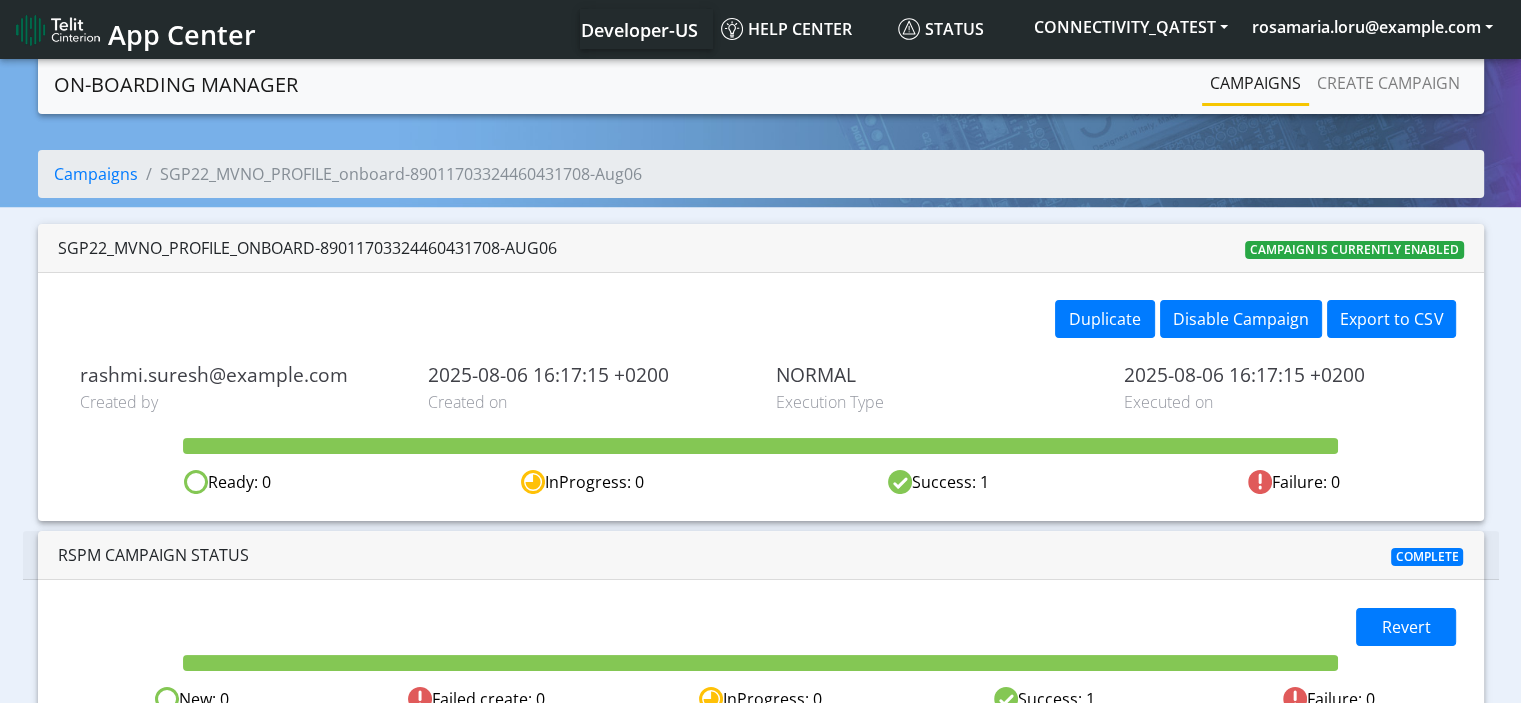 click on "Campaigns  SGP22_MVNO_PROFILE_onboard-89011703324460431708-Aug06   SGP22_MVNO_PROFILE_onboard-89011703324460431708-Aug06  Campaign is currently enabled     Duplicate   Disable Campaign   Export to CSV  rashmi.suresh@telit.com Created by 2025-08-06 16:17:15 +0200 Created on NORMAL Execution Type 2025-08-06 16:17:15 +0200 Executed on              Ready: 0   InProgress: 0   Success: 1   Failure: 0   RSPM Campaign Status     Complete Revert  New: 0   Failed create: 0   InProgress: 0   Success: 1   Failure: 0" 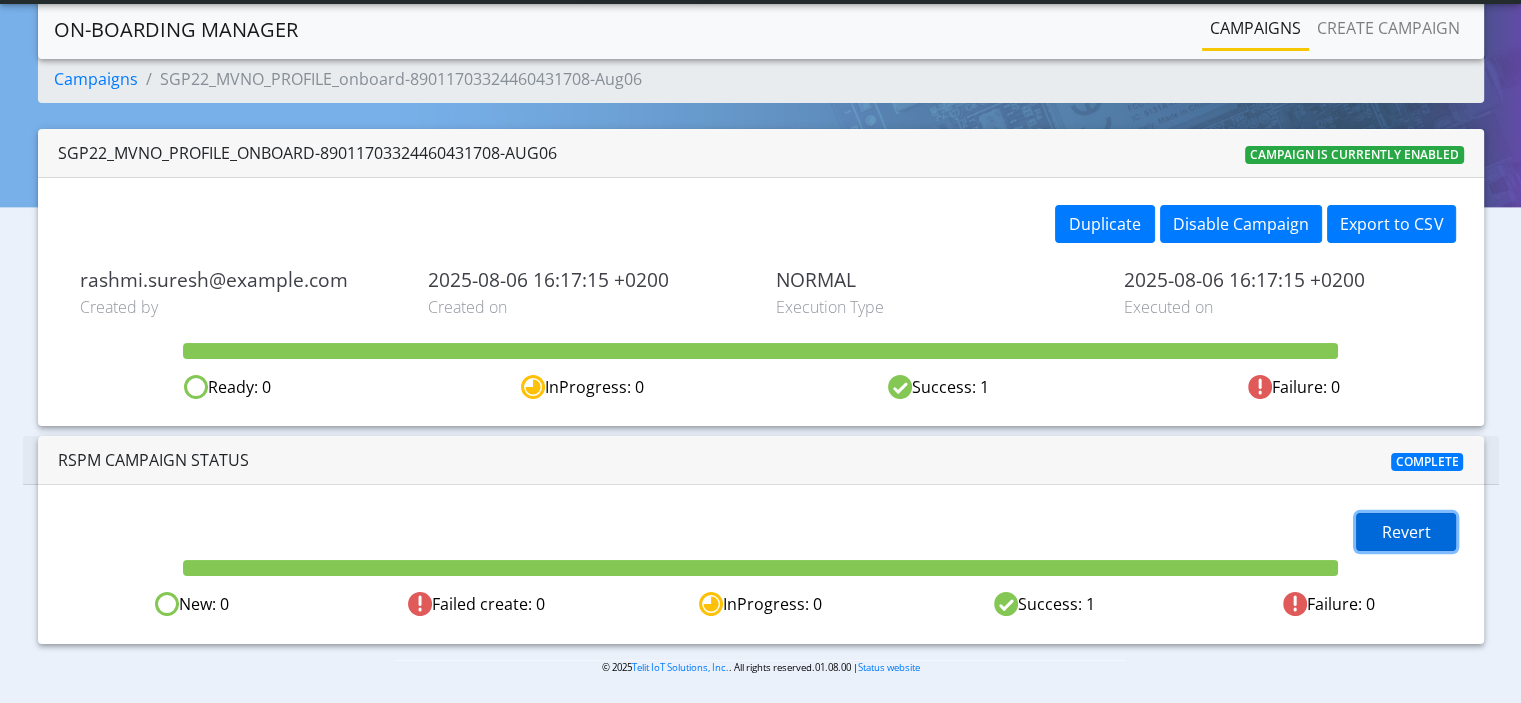 click on "Revert" at bounding box center (1406, 532) 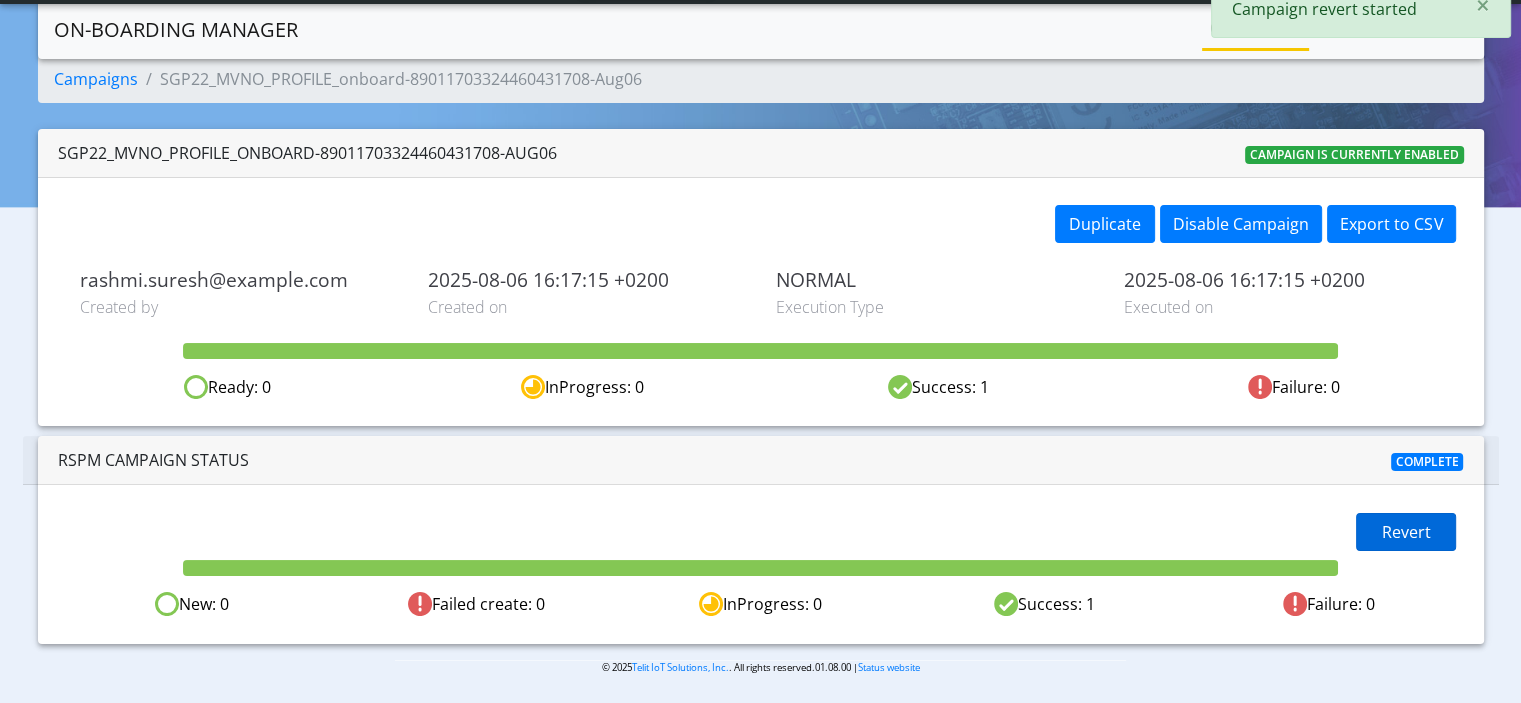 scroll, scrollTop: 0, scrollLeft: 0, axis: both 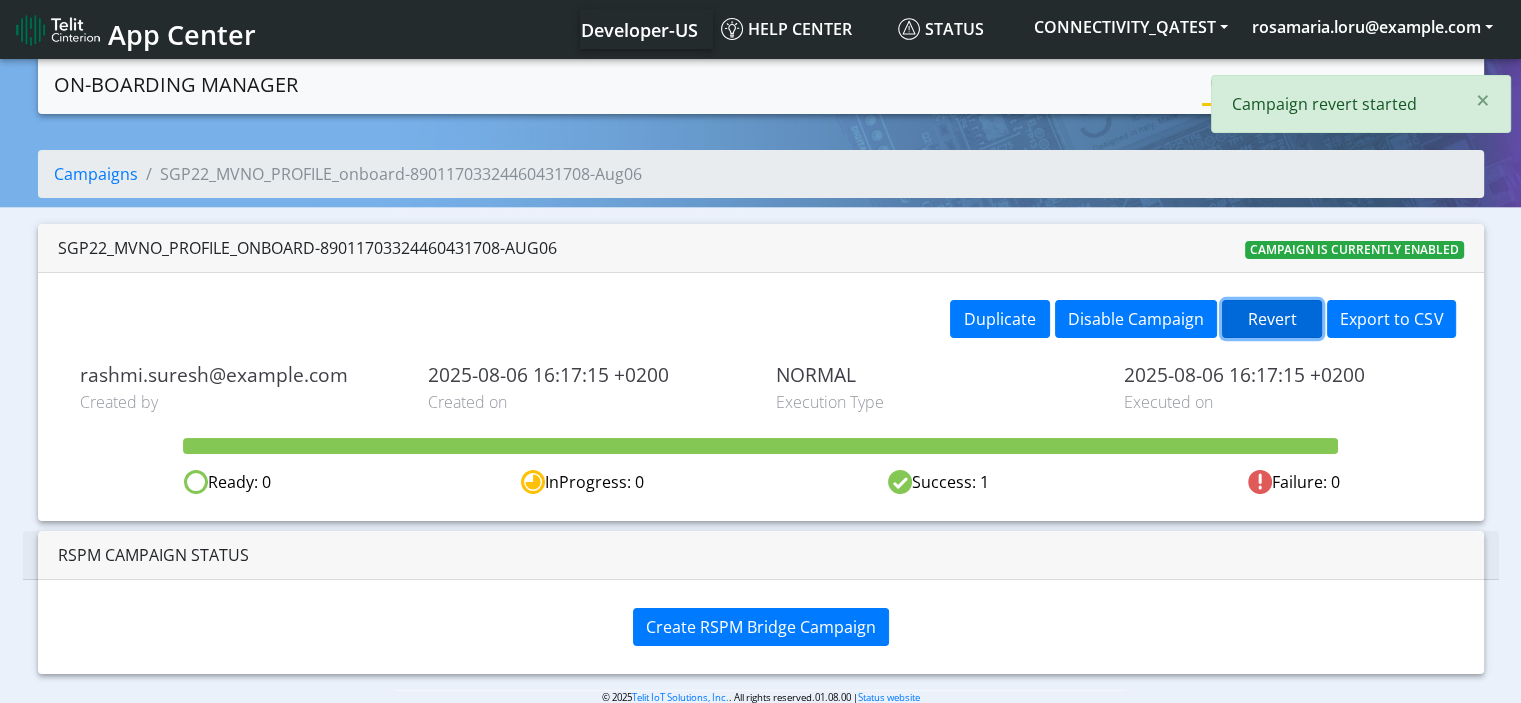 click on "Revert" at bounding box center [1272, 319] 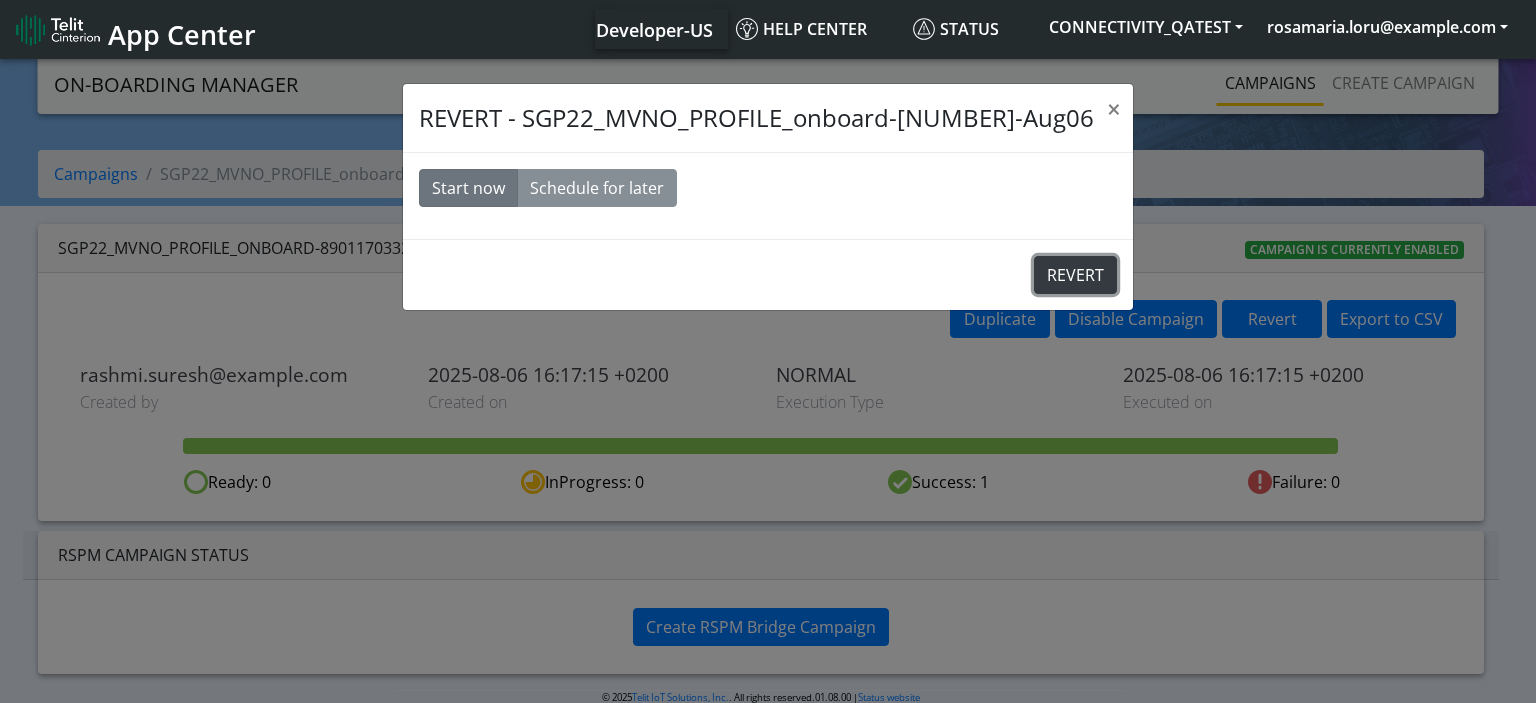 click on "REVERT" 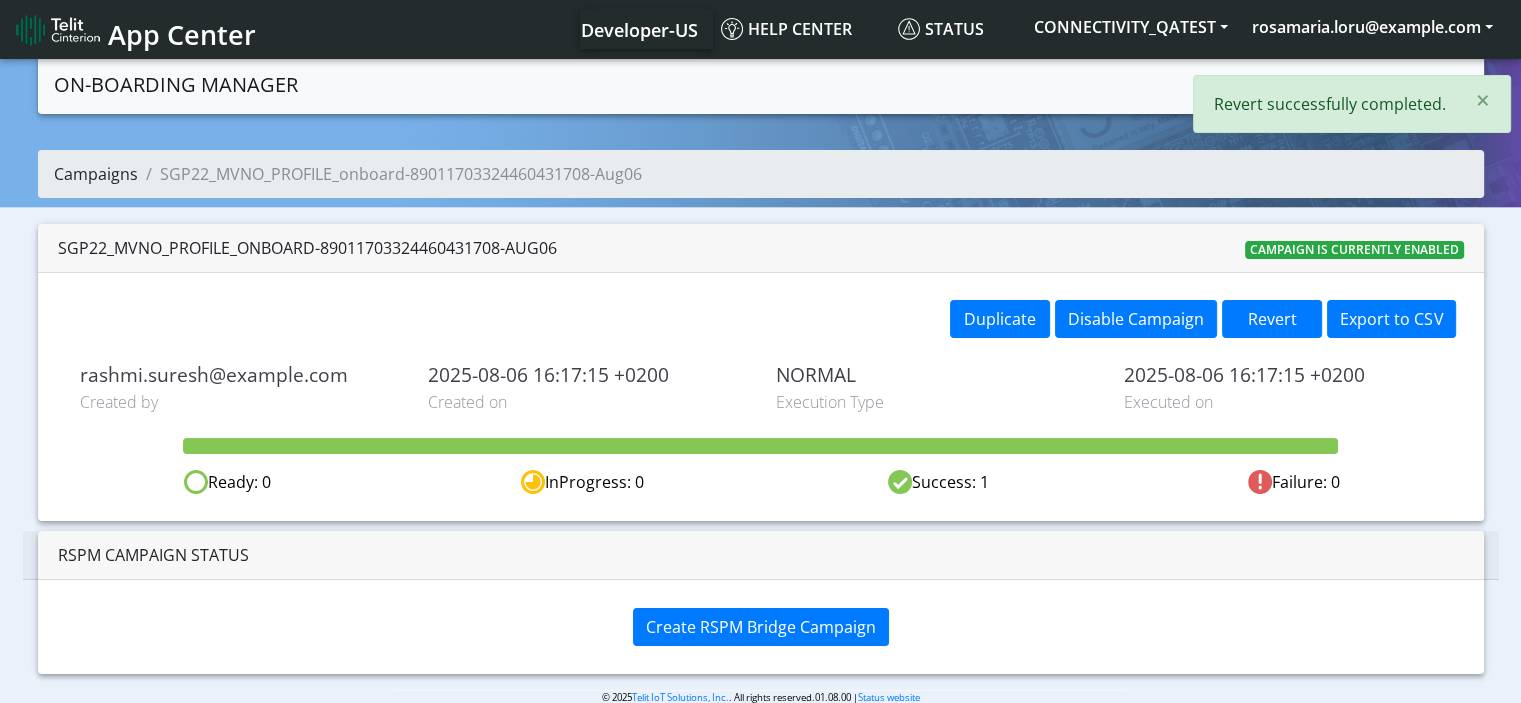 click on "Campaigns" 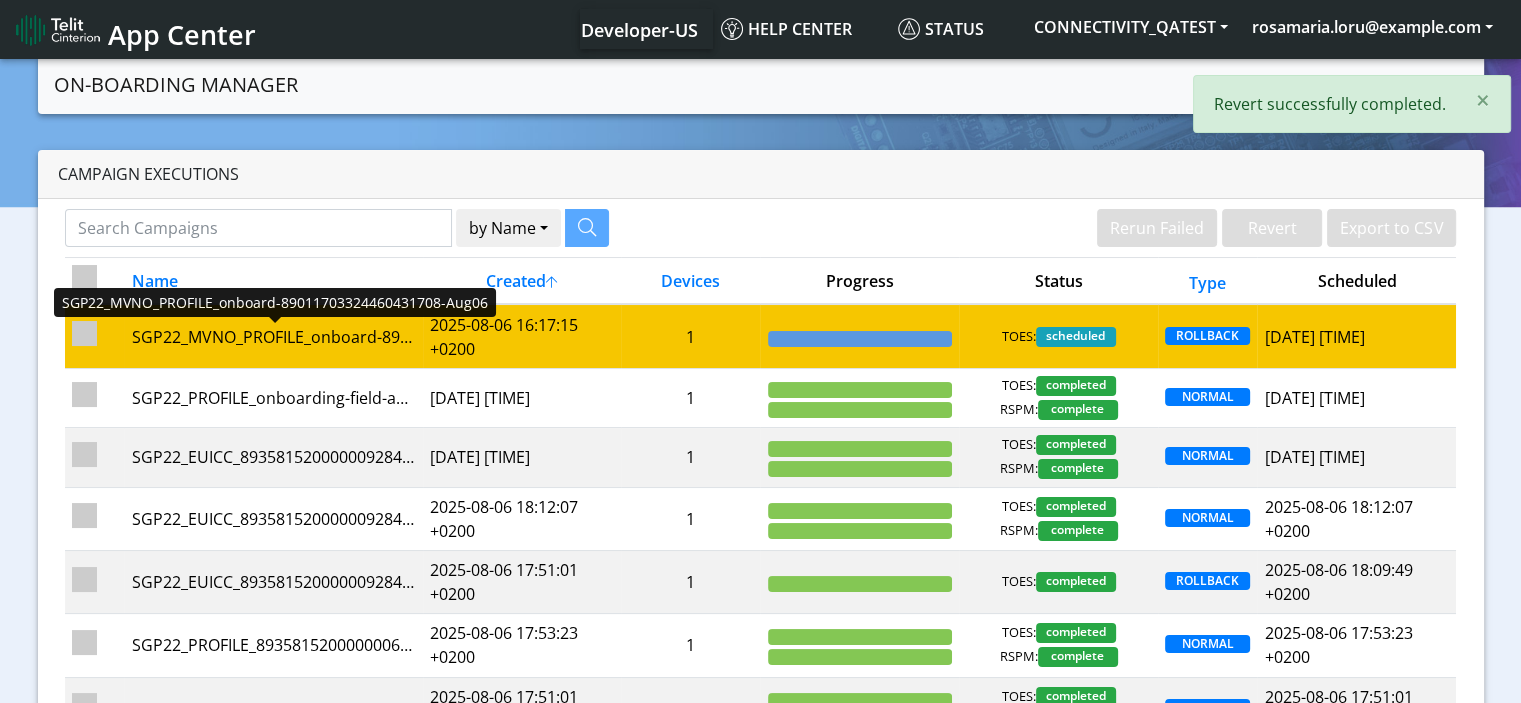 click on "SGP22_MVNO_PROFILE_onboard-89011703324460431708-Aug06" at bounding box center (273, 337) 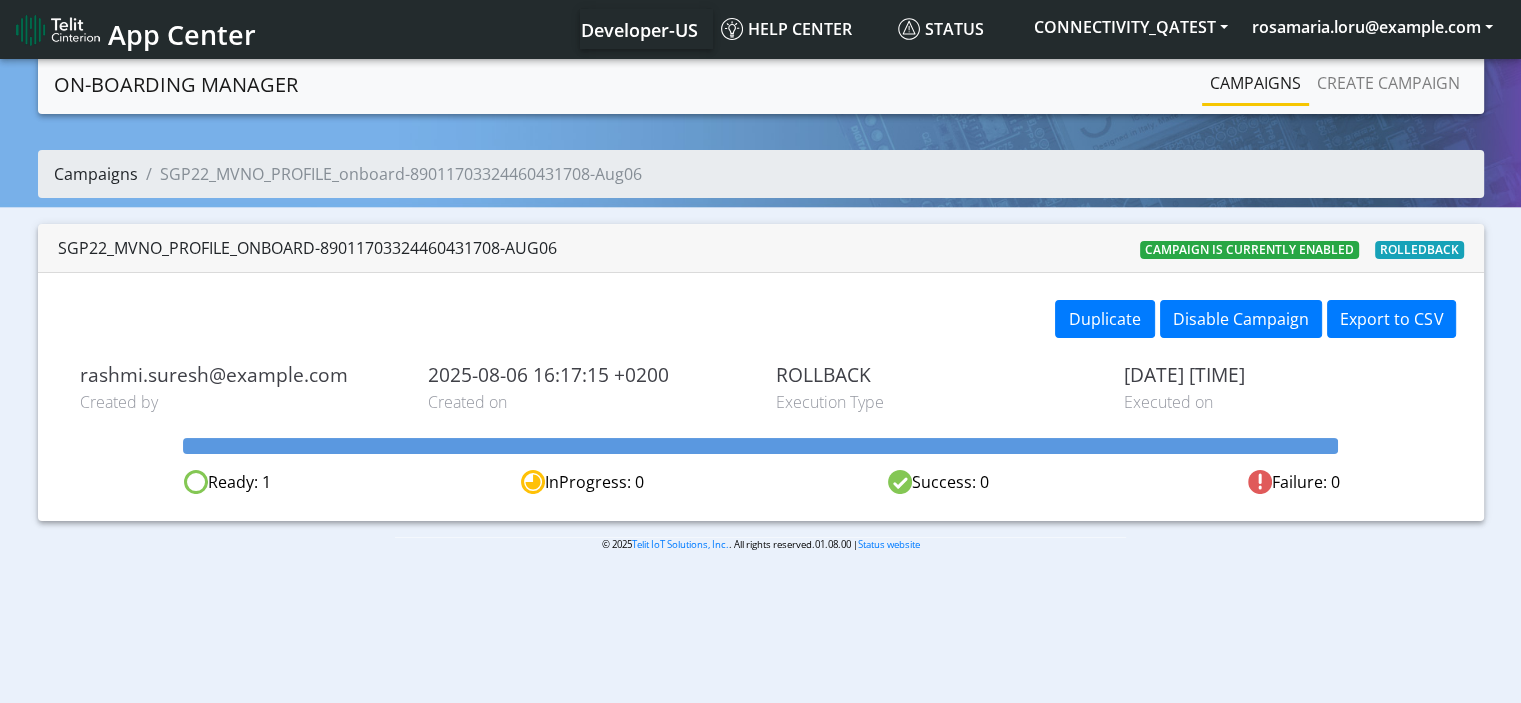 click on "Campaigns" 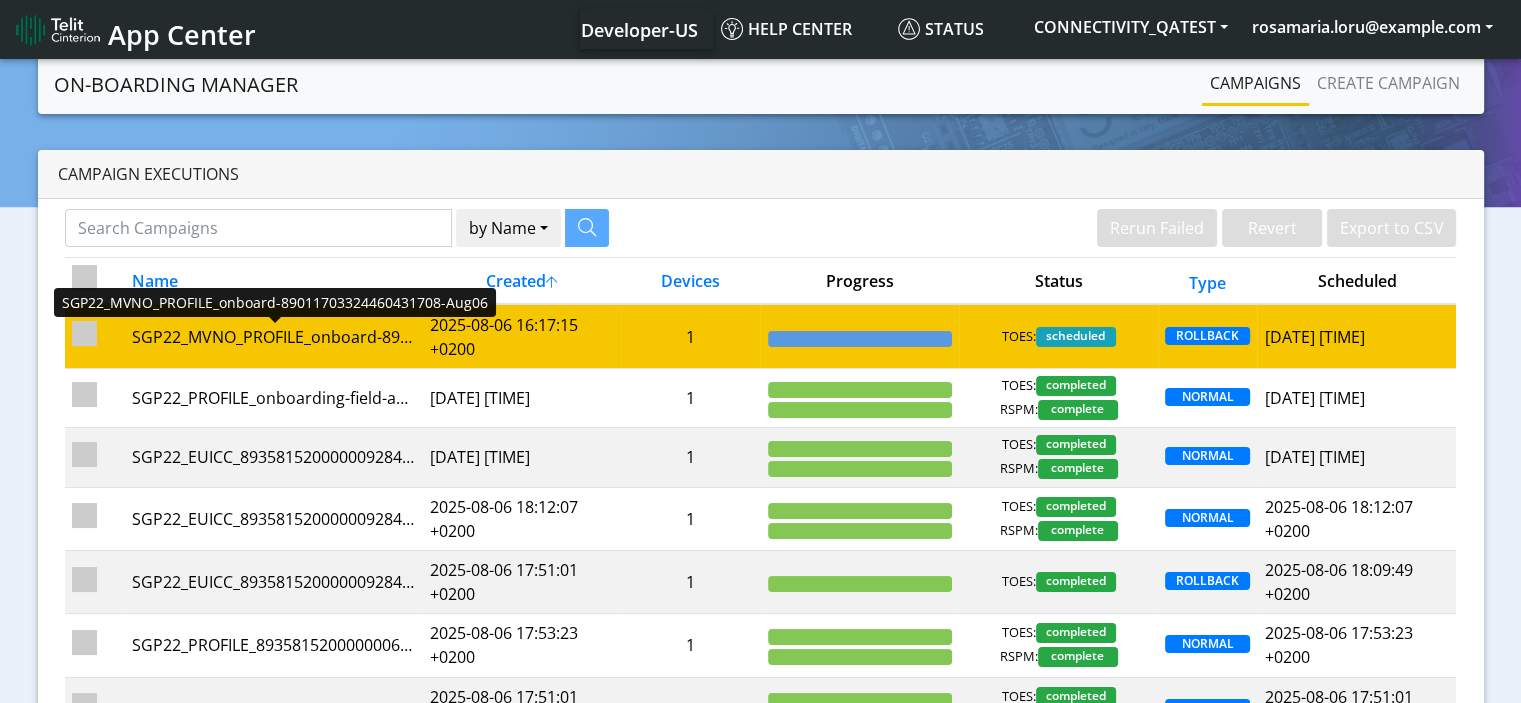 click on "SGP22_MVNO_PROFILE_onboard-89011703324460431708-Aug06" at bounding box center (273, 337) 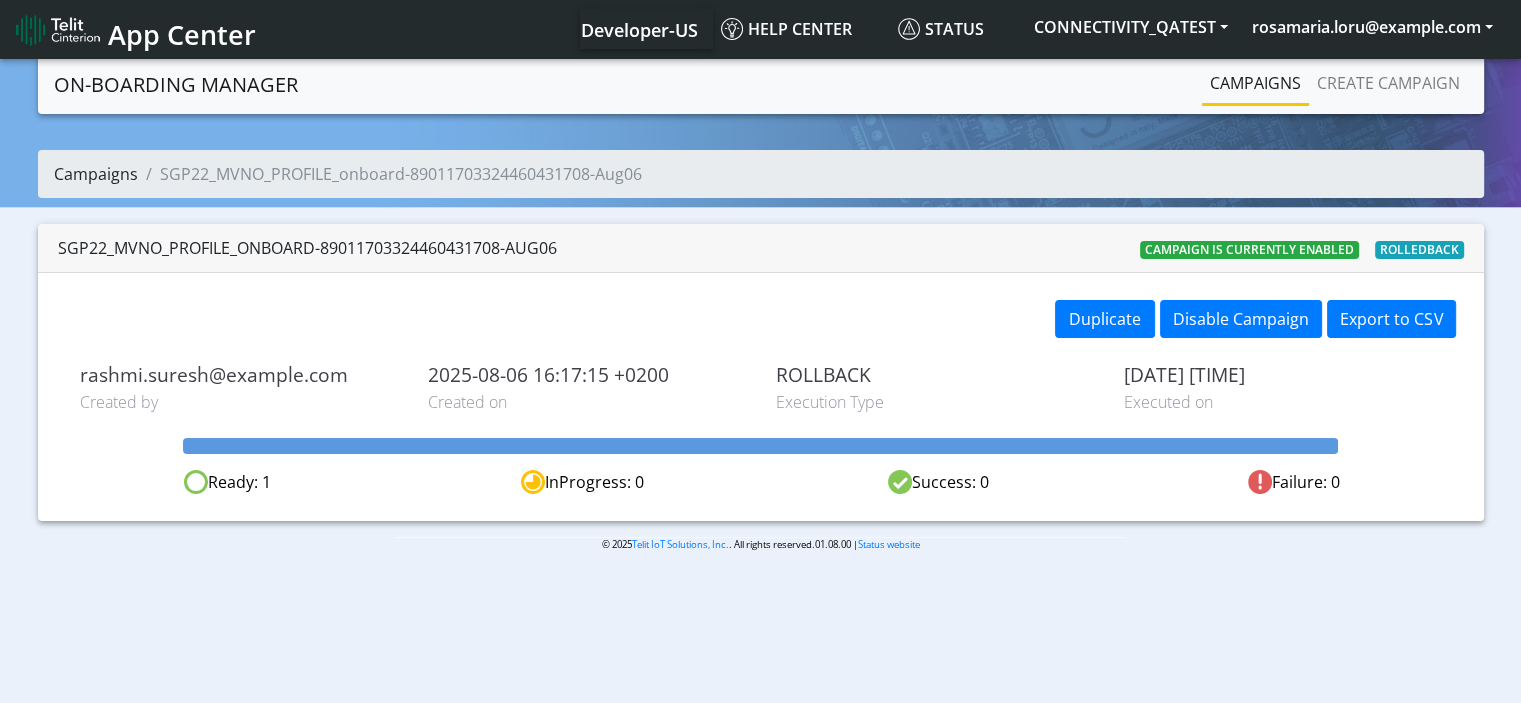 click on "Campaigns" 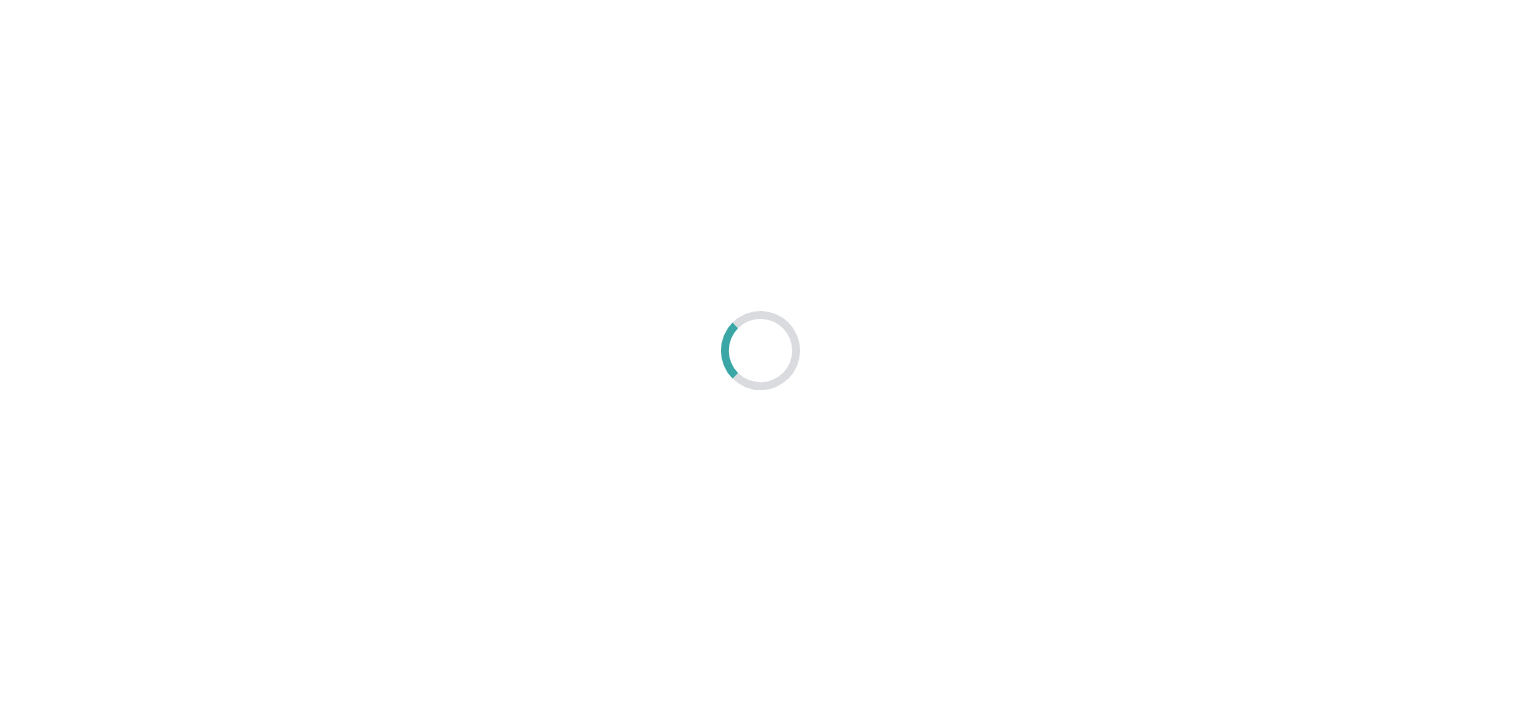 scroll, scrollTop: 0, scrollLeft: 0, axis: both 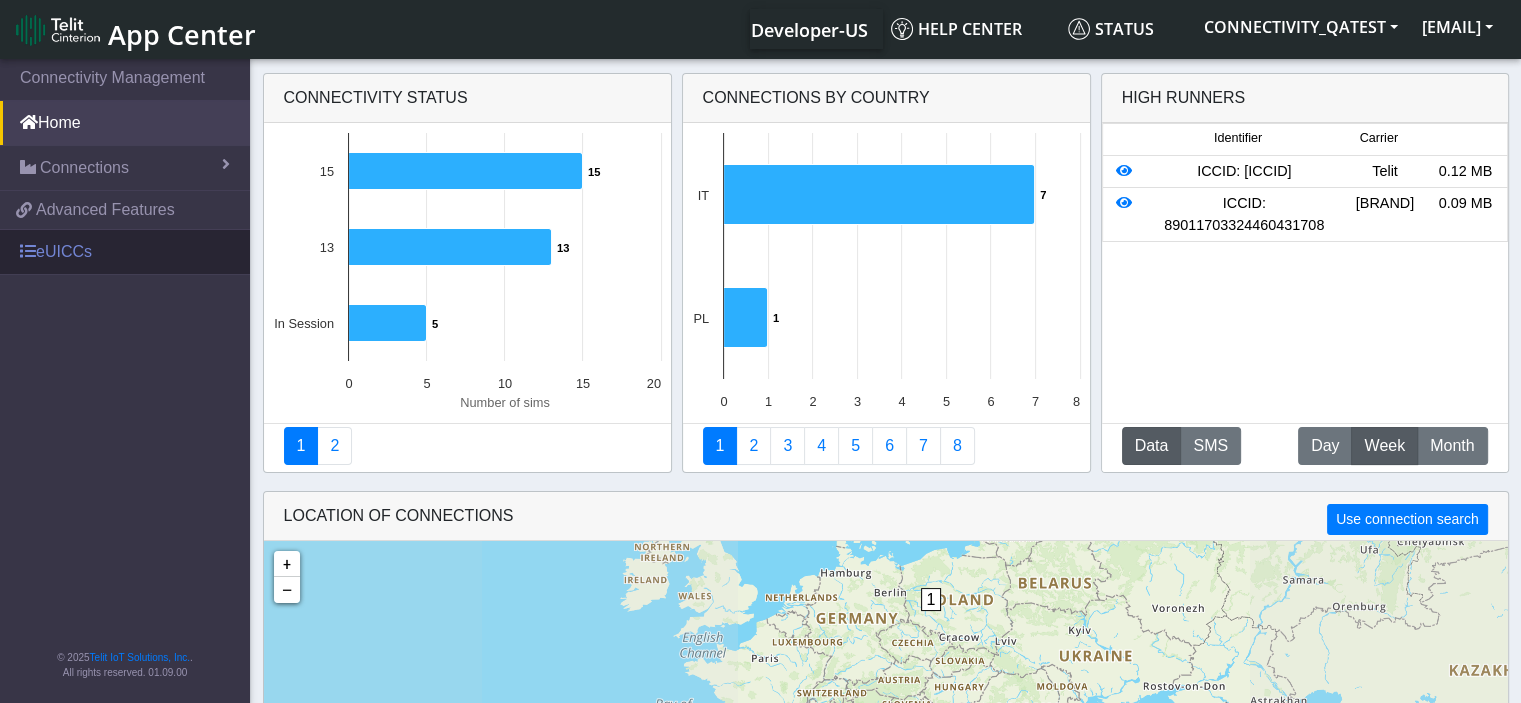 click on "eUICCs" at bounding box center (125, 252) 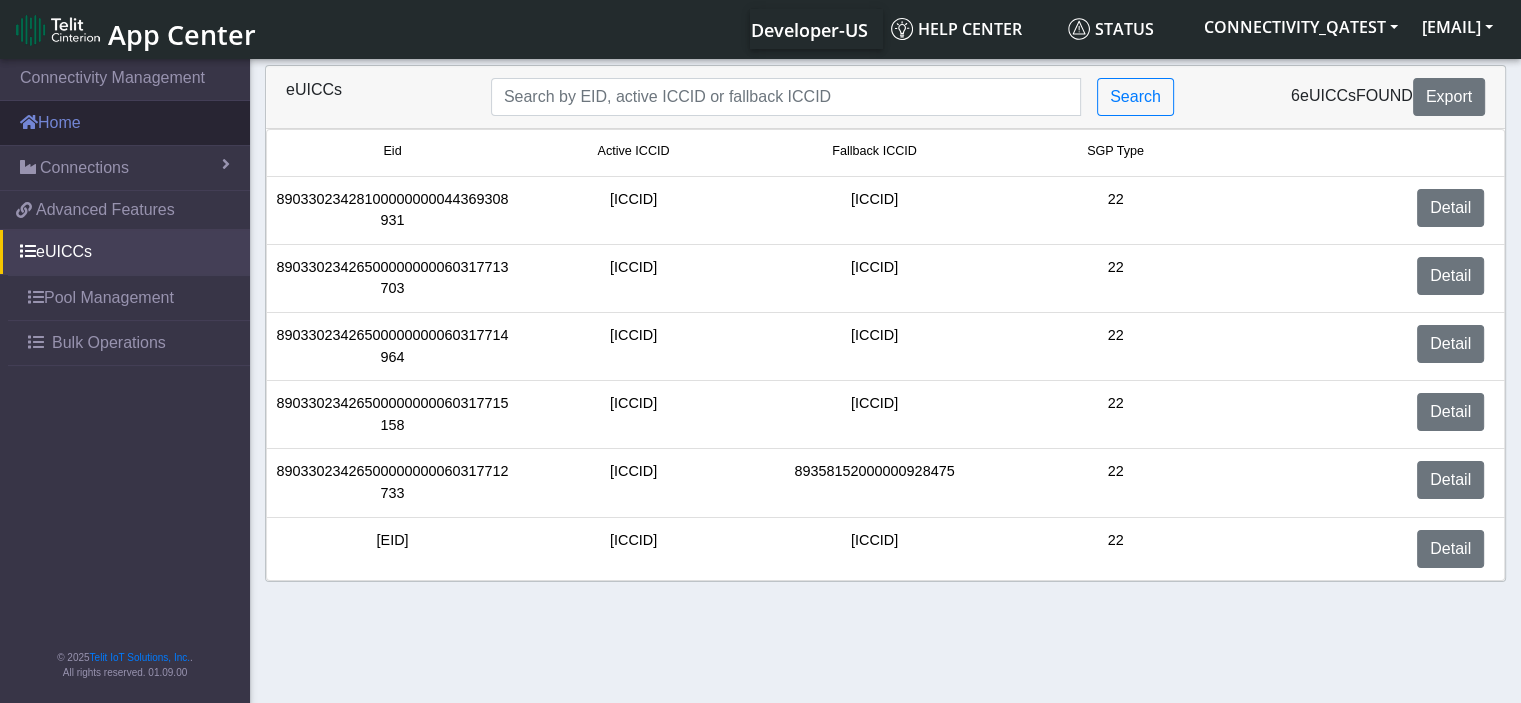 click on "Home" at bounding box center [125, 123] 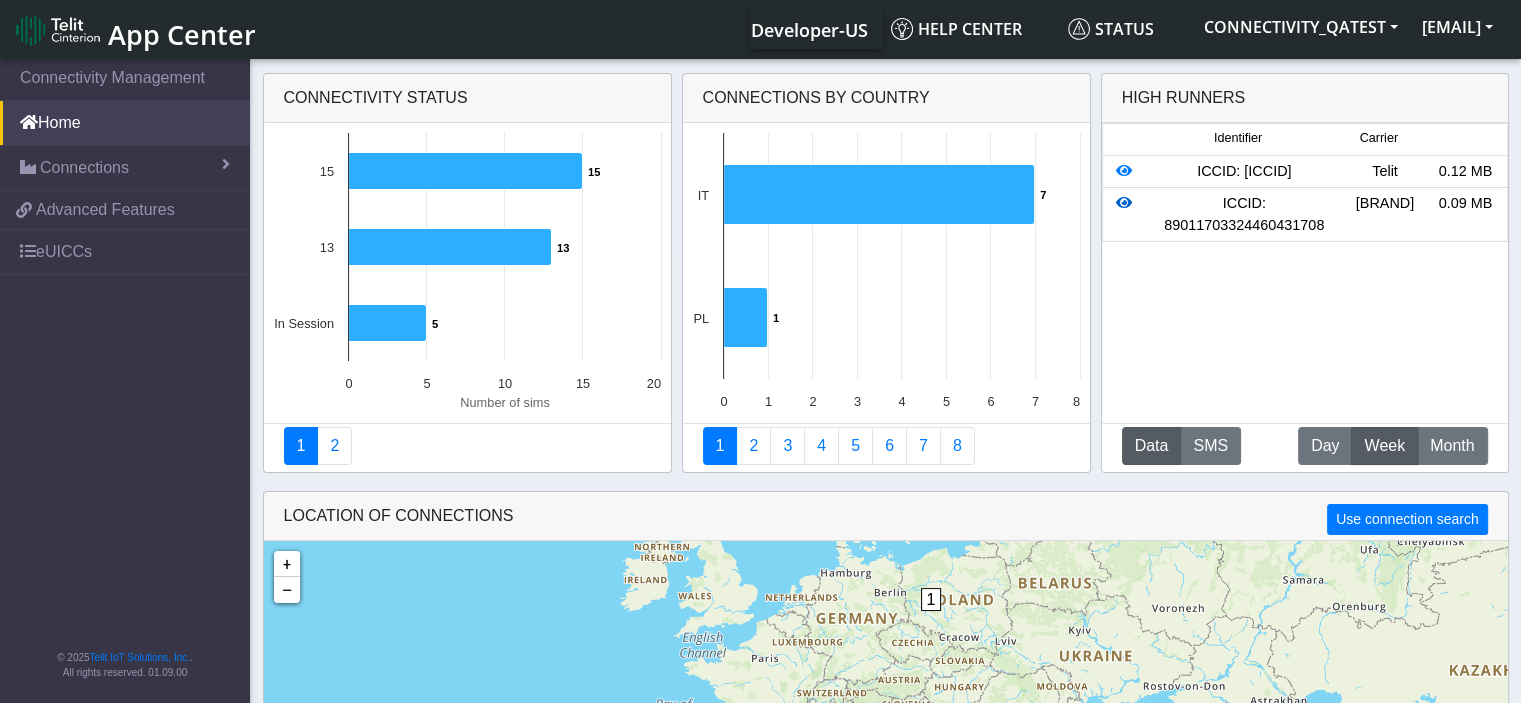 click 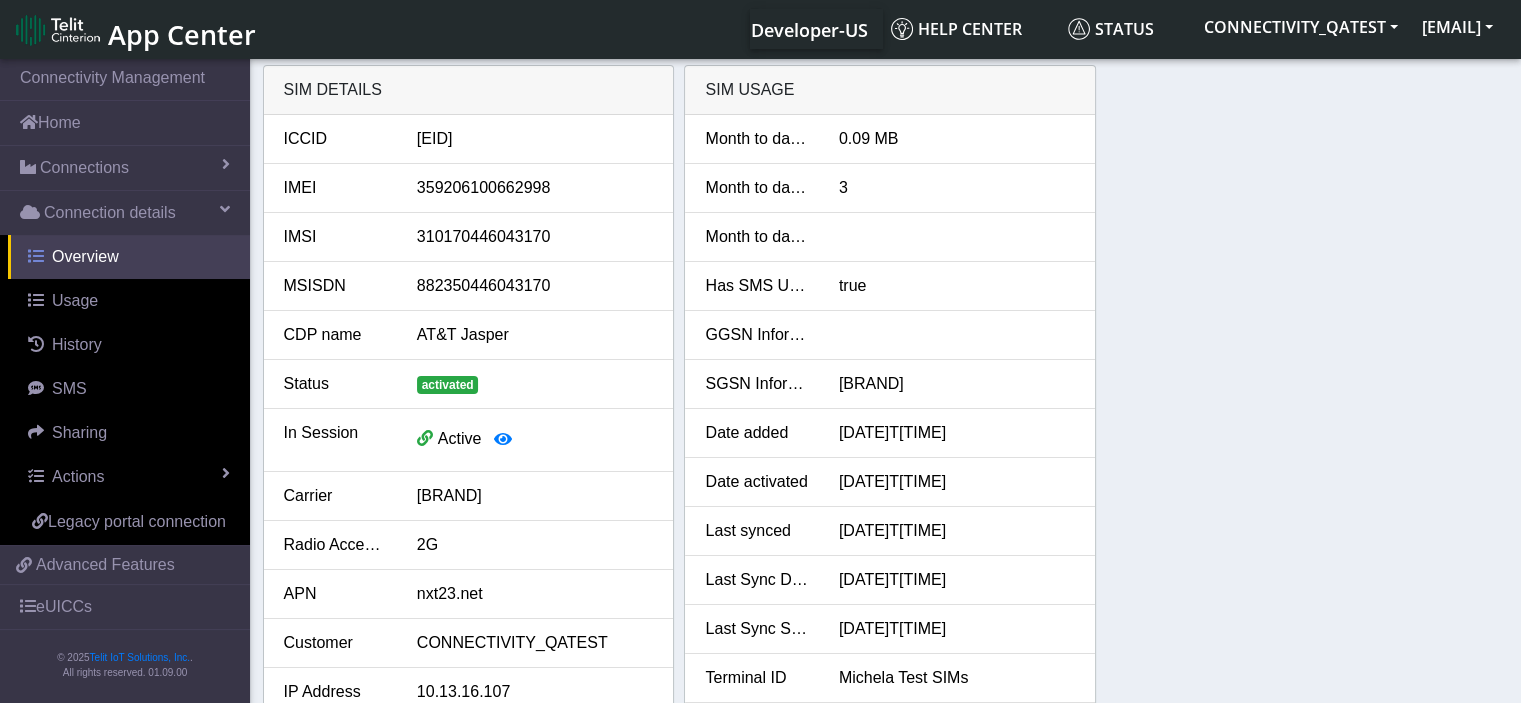 click on "Overview" at bounding box center (85, 256) 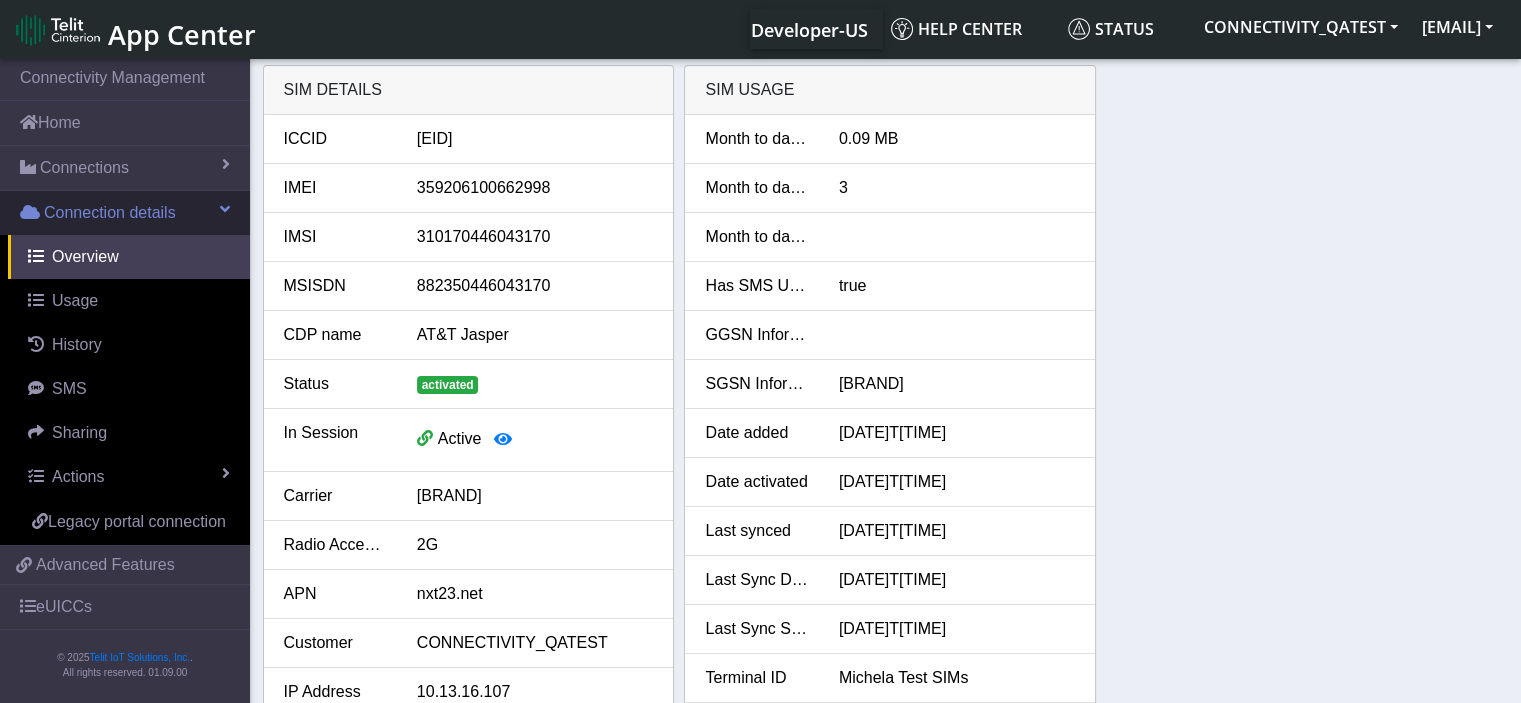 click on "Connection details" at bounding box center (110, 213) 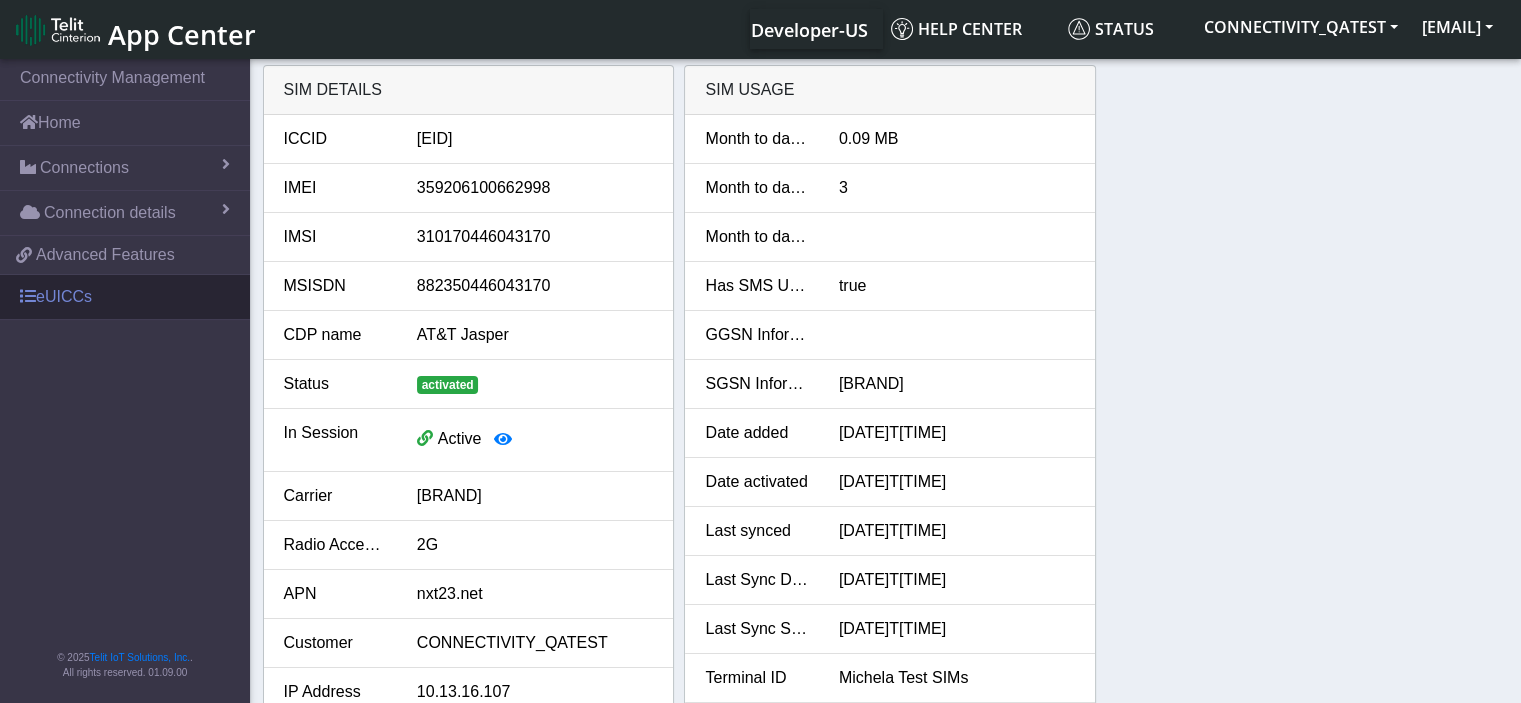 click on "eUICCs" at bounding box center (125, 297) 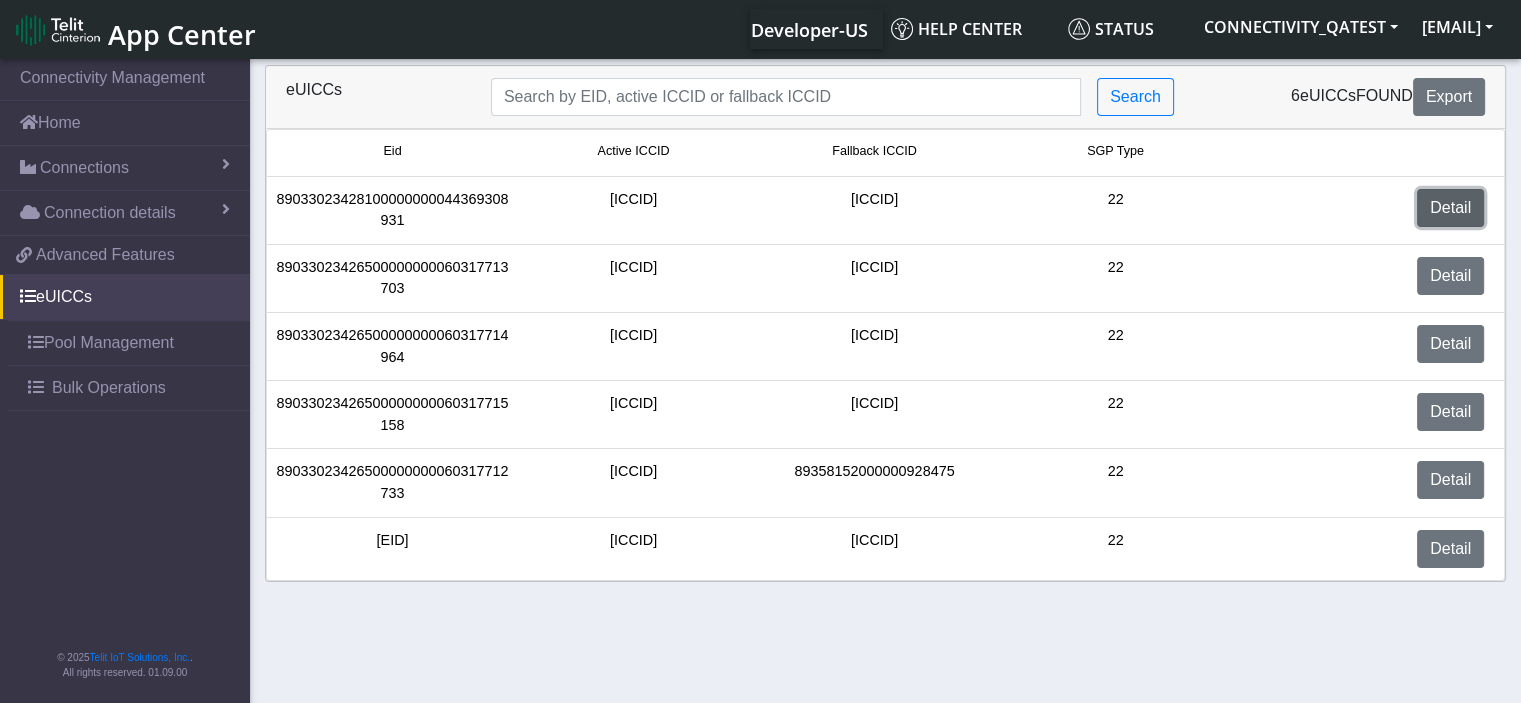 click on "Detail" at bounding box center [1450, 208] 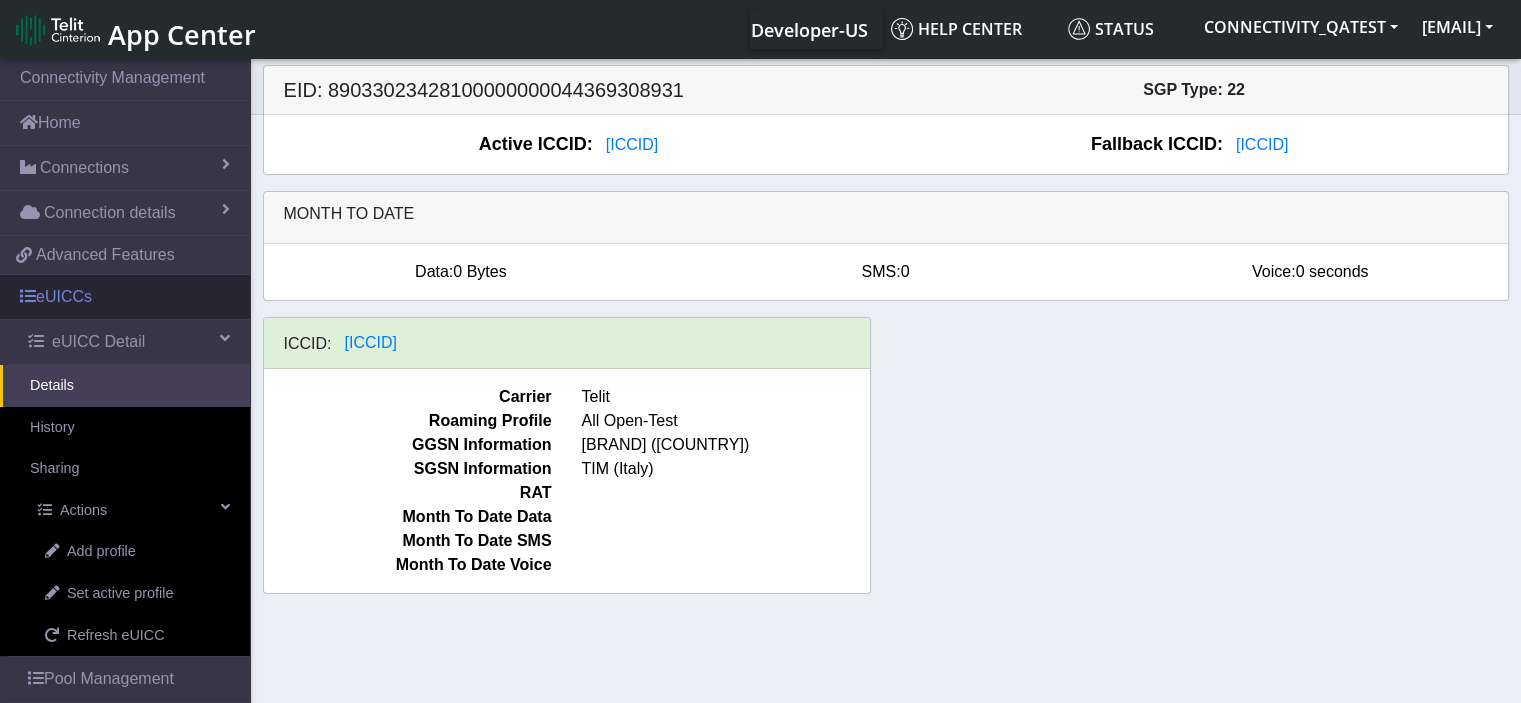 click on "eUICCs" at bounding box center (125, 297) 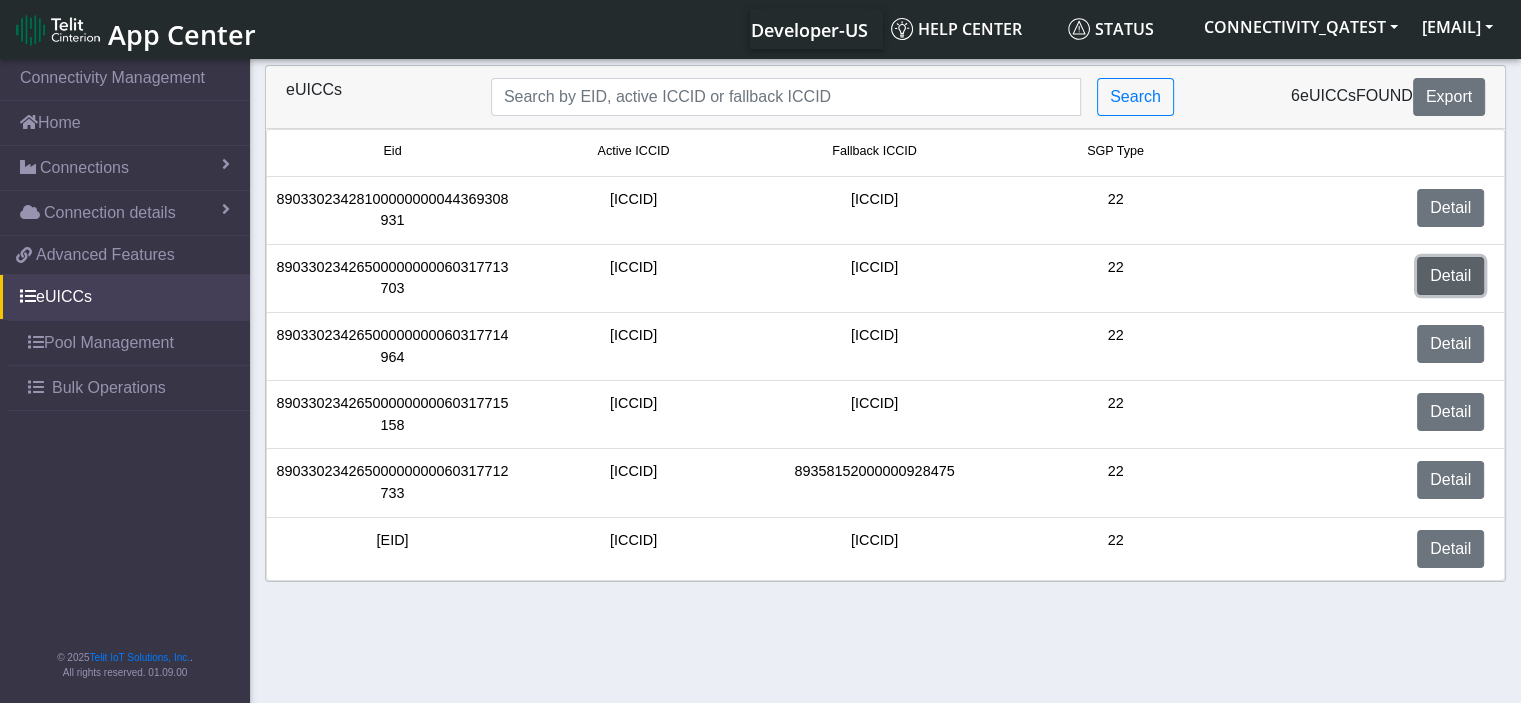 click on "Detail" at bounding box center (1450, 276) 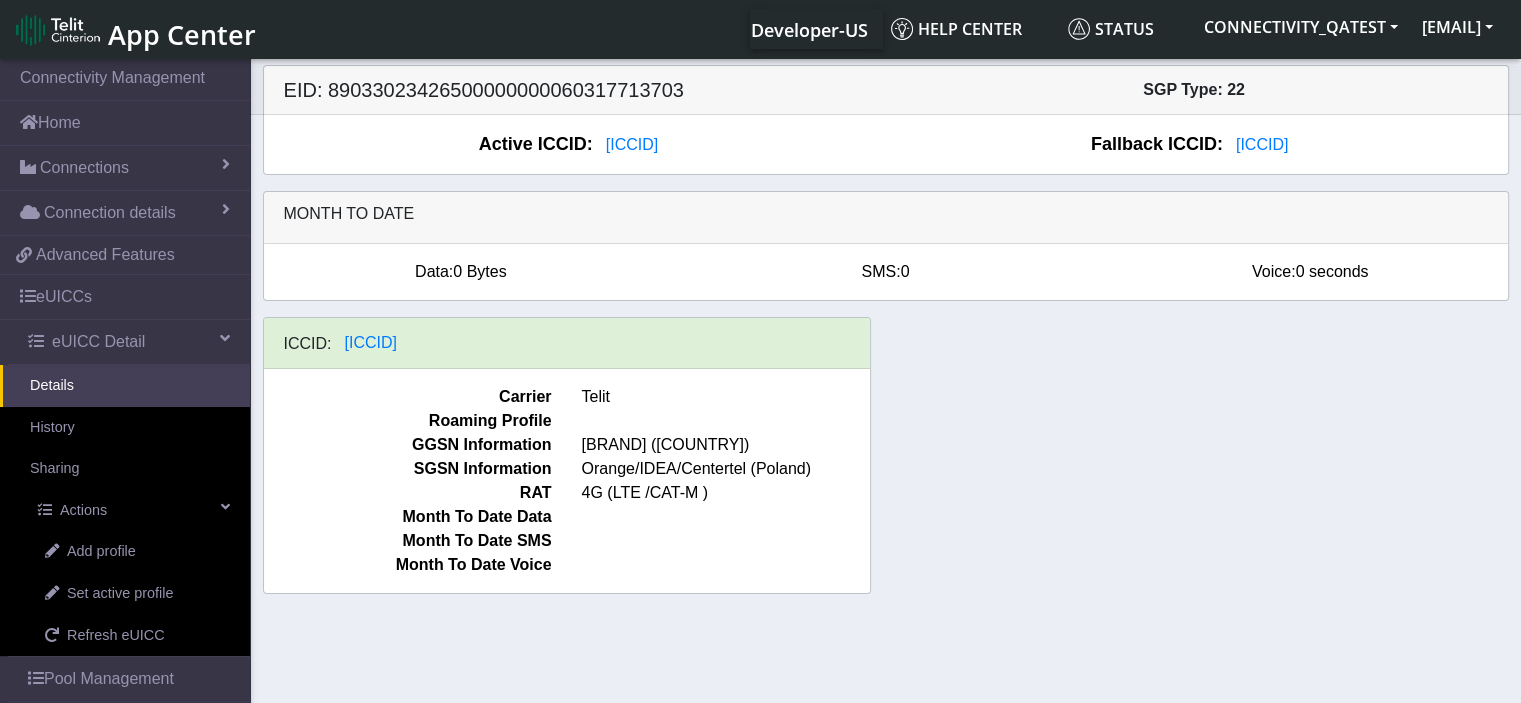 click on "Details" at bounding box center (125, 386) 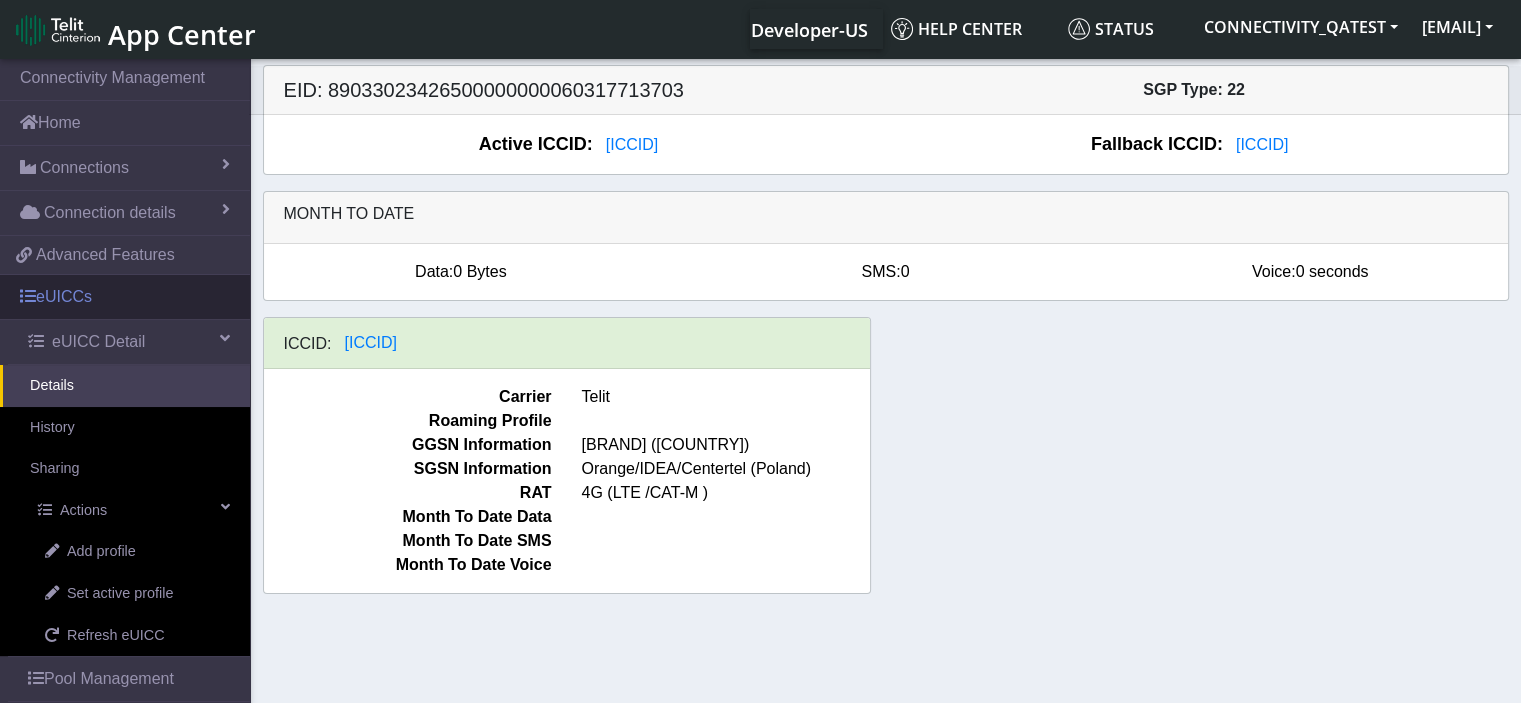 click on "eUICCs" at bounding box center [125, 297] 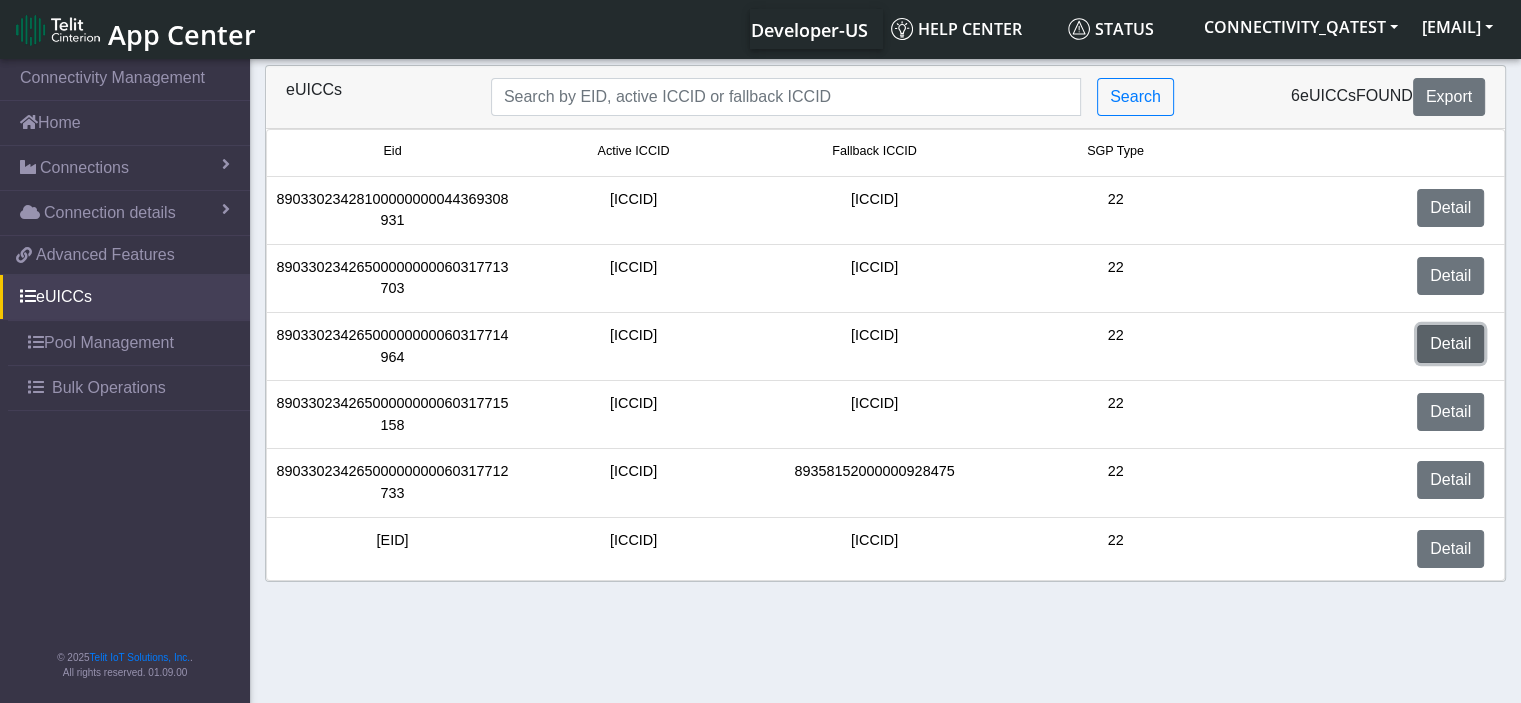 click on "Detail" at bounding box center [1450, 344] 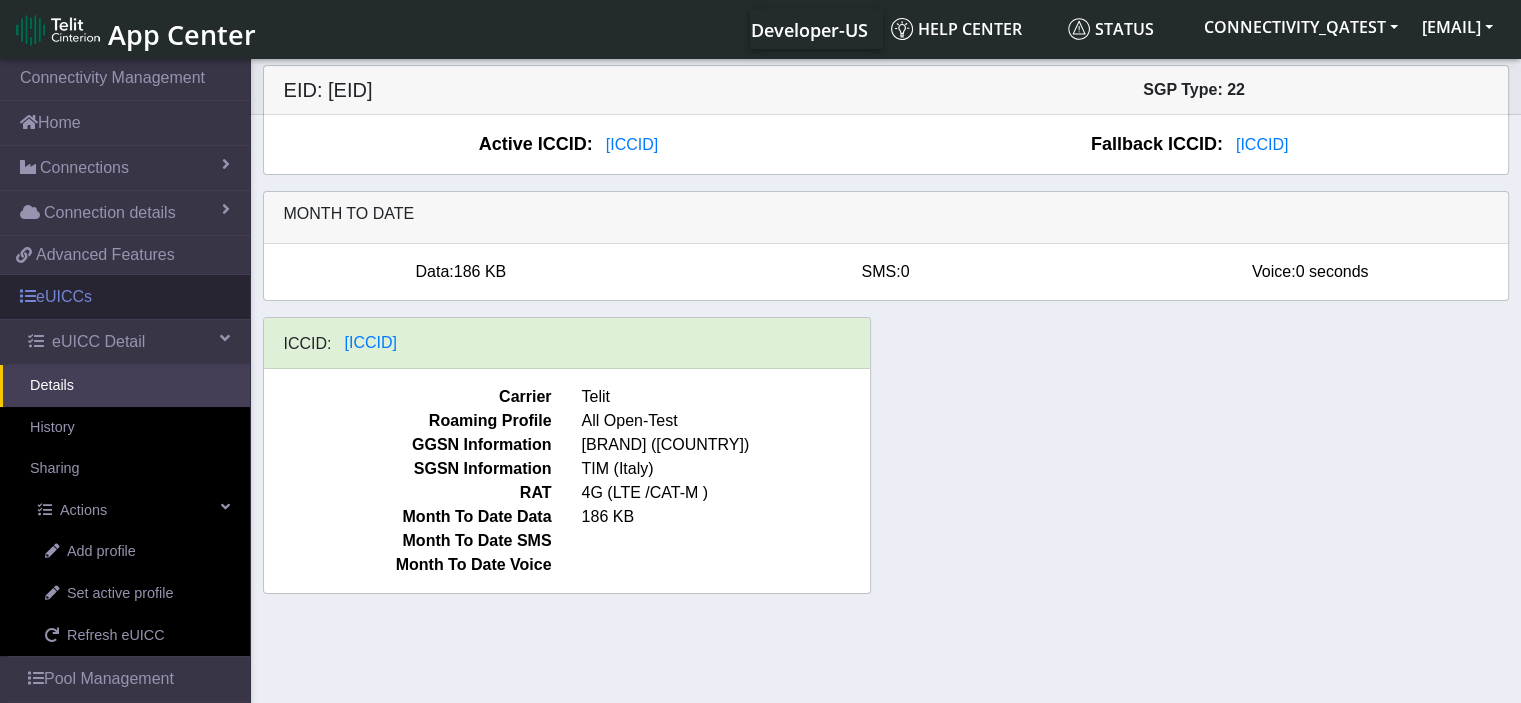 click on "eUICCs" at bounding box center [125, 297] 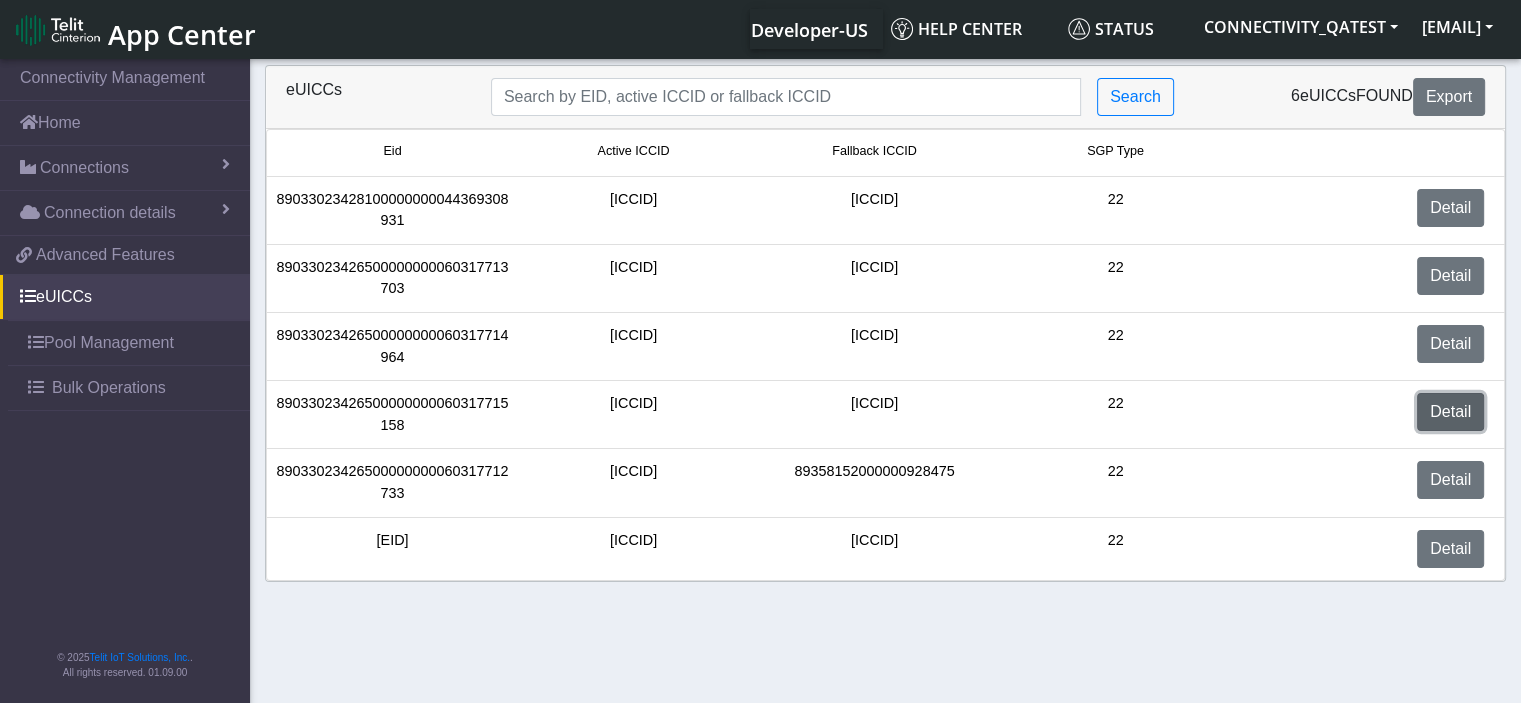 click on "Detail" at bounding box center (1450, 412) 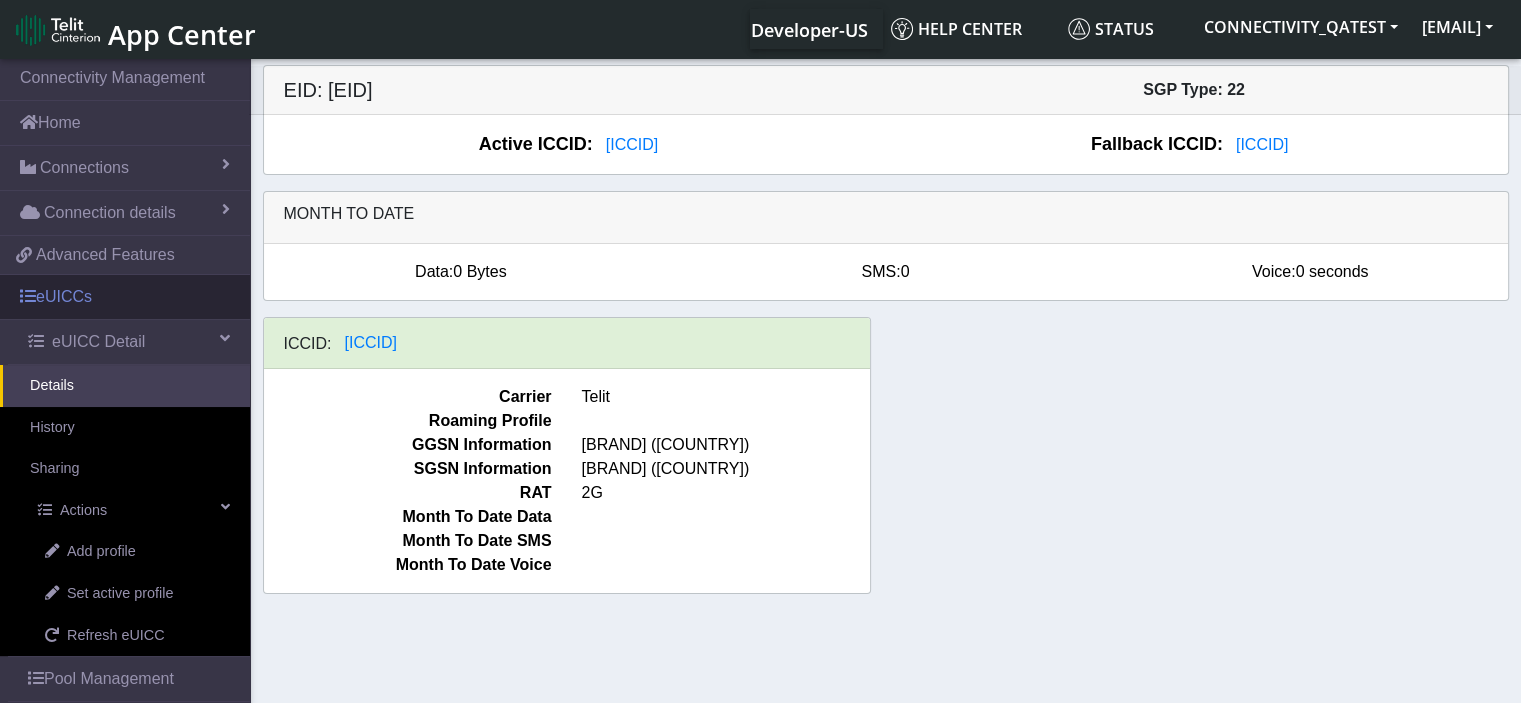 click on "eUICCs" at bounding box center [125, 297] 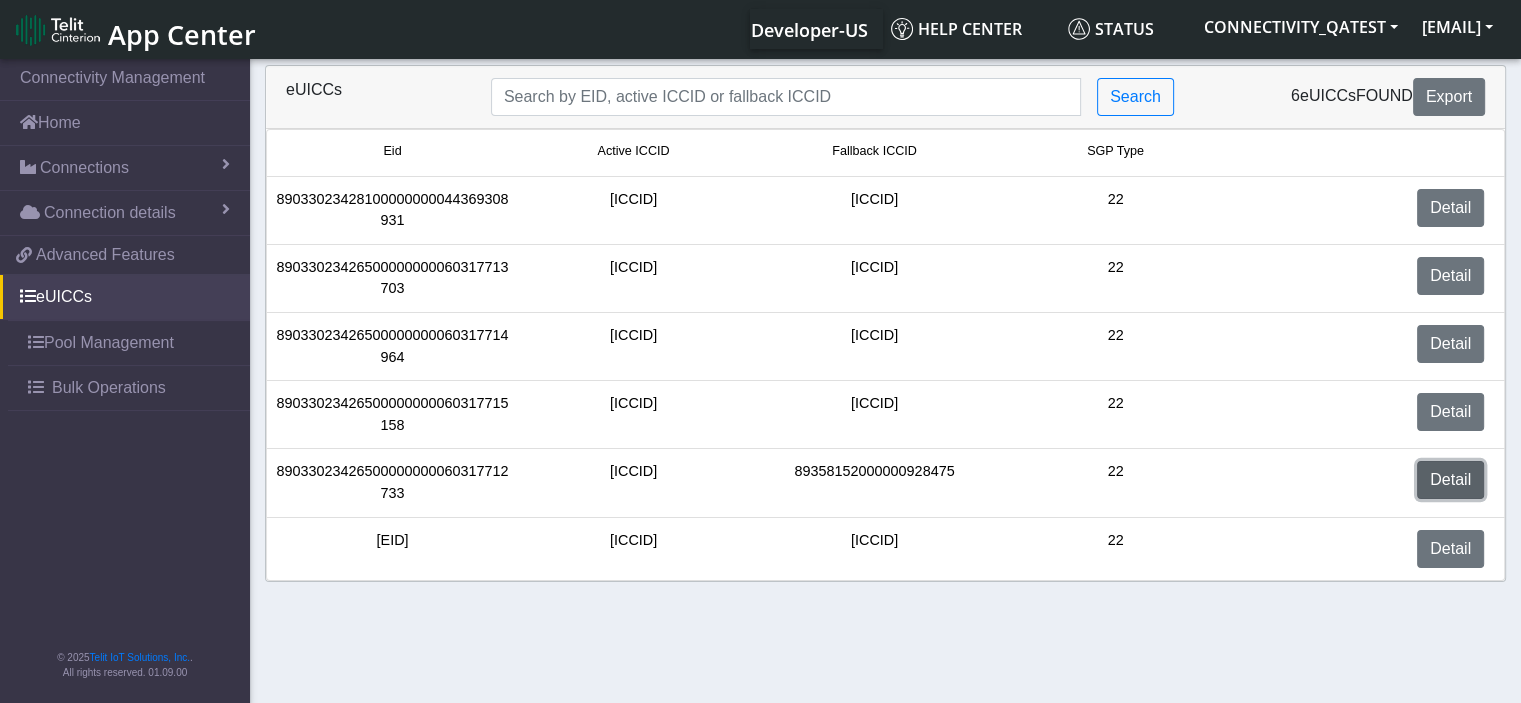 click on "Detail" at bounding box center [1450, 480] 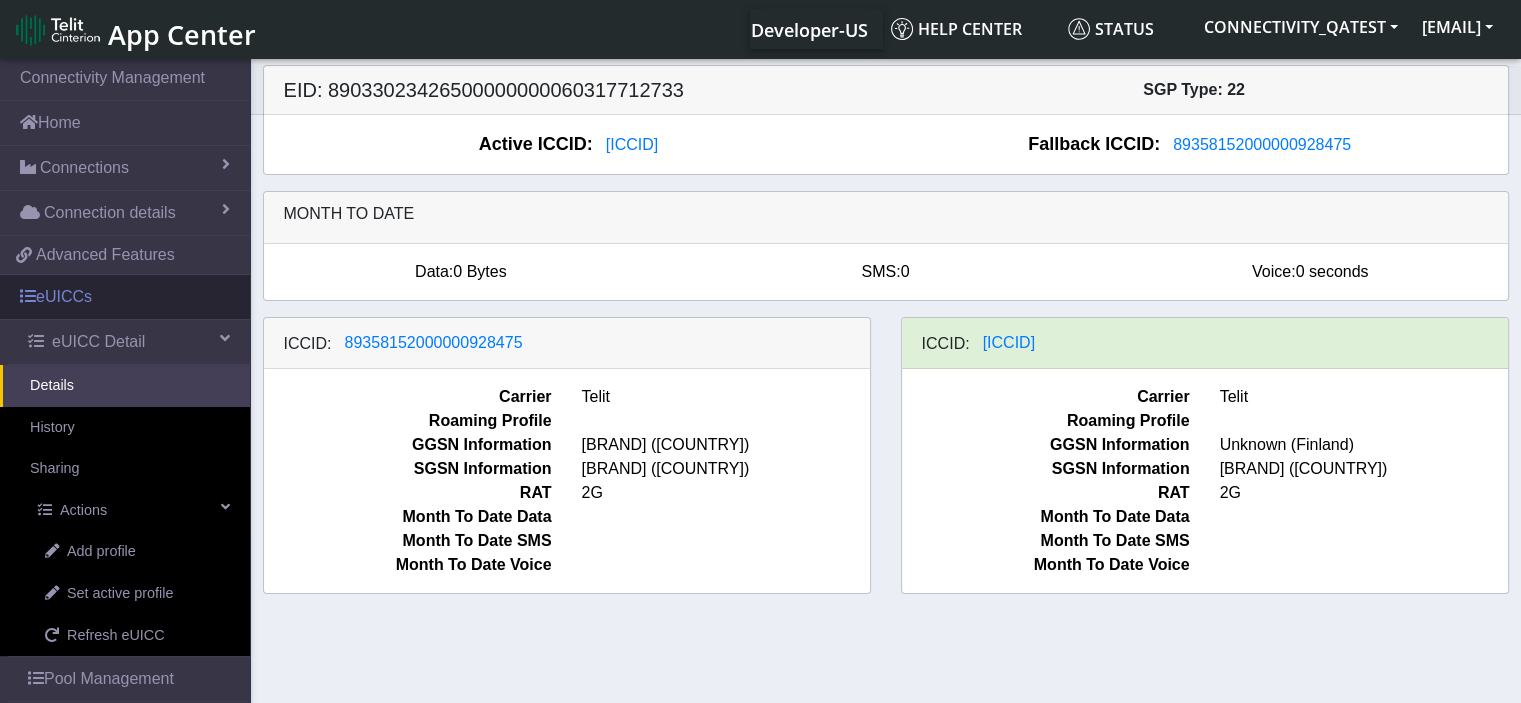 click on "eUICCs" at bounding box center (125, 297) 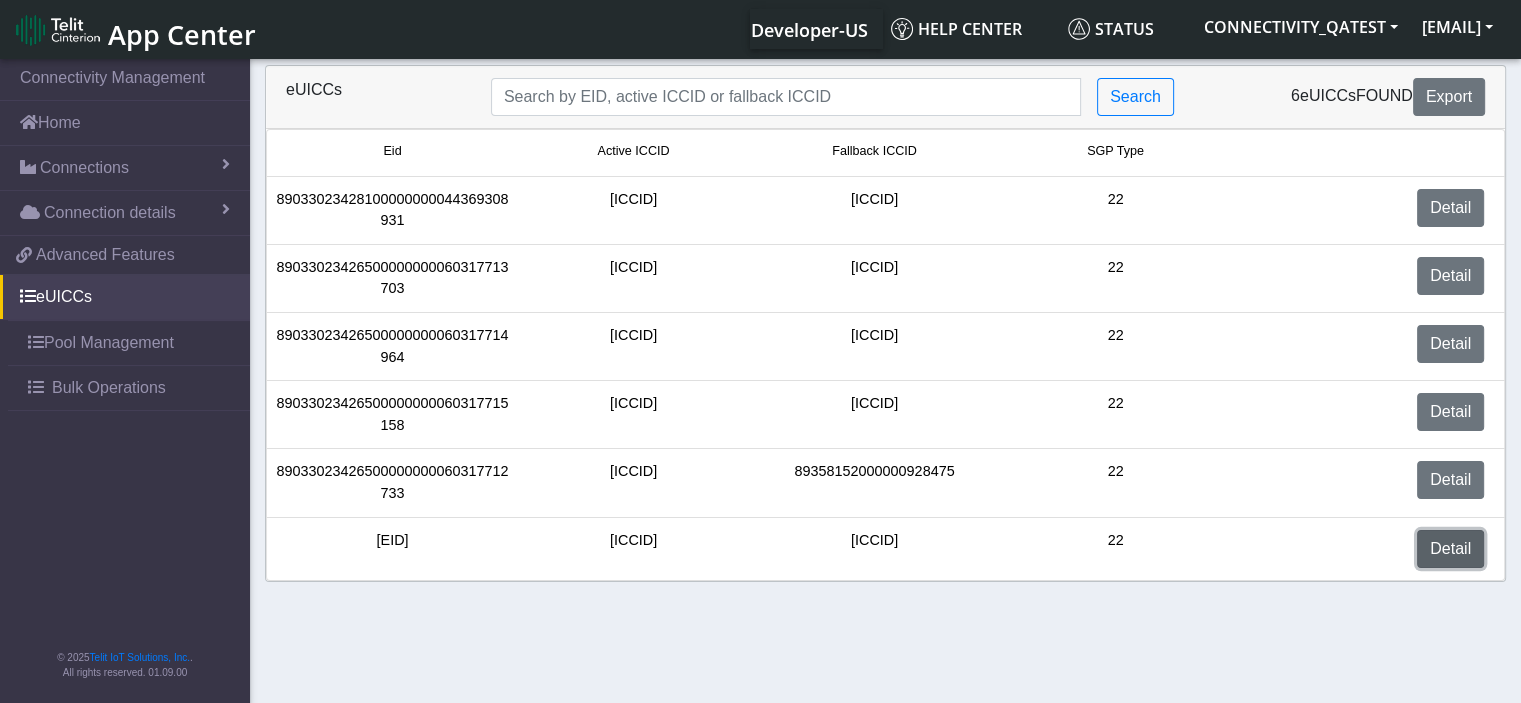 click on "Detail" at bounding box center (1450, 549) 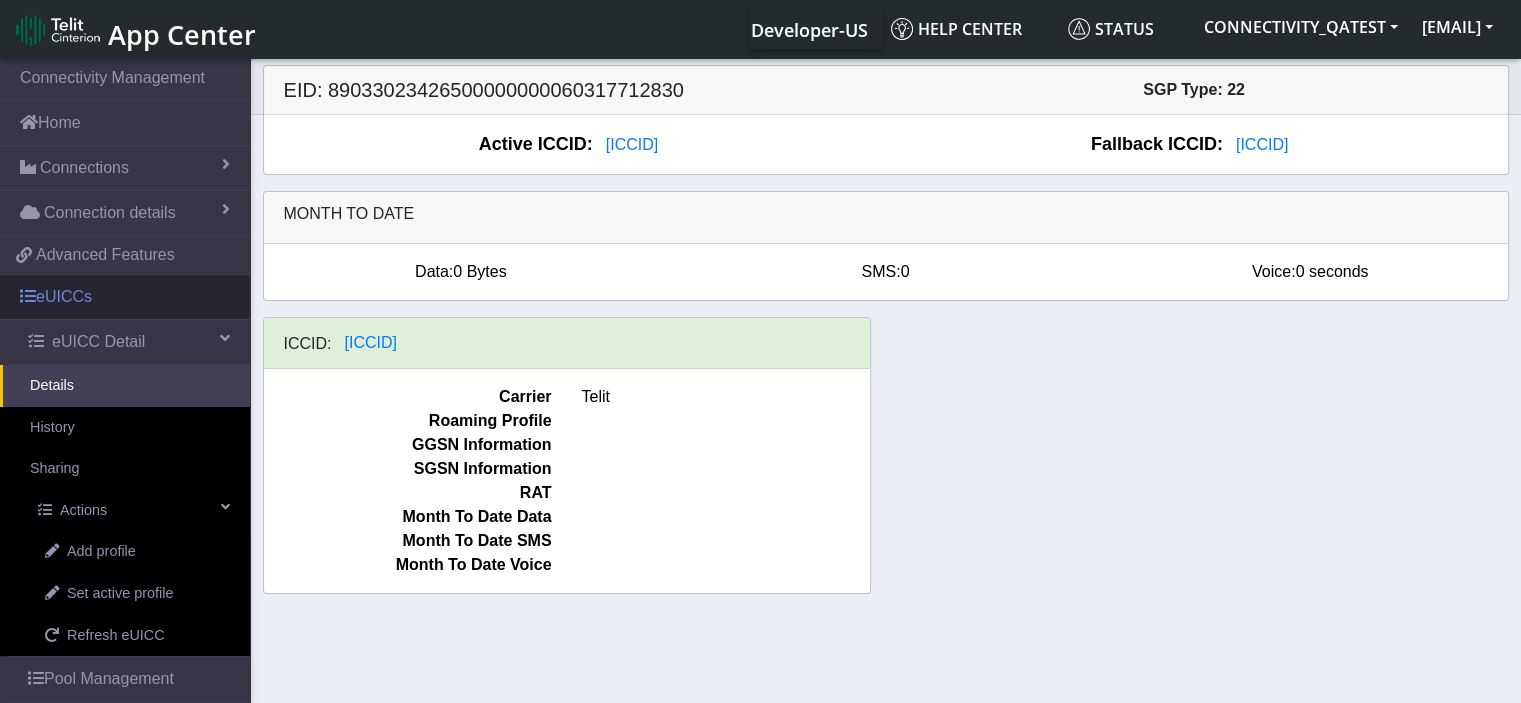 click on "eUICCs" at bounding box center [125, 297] 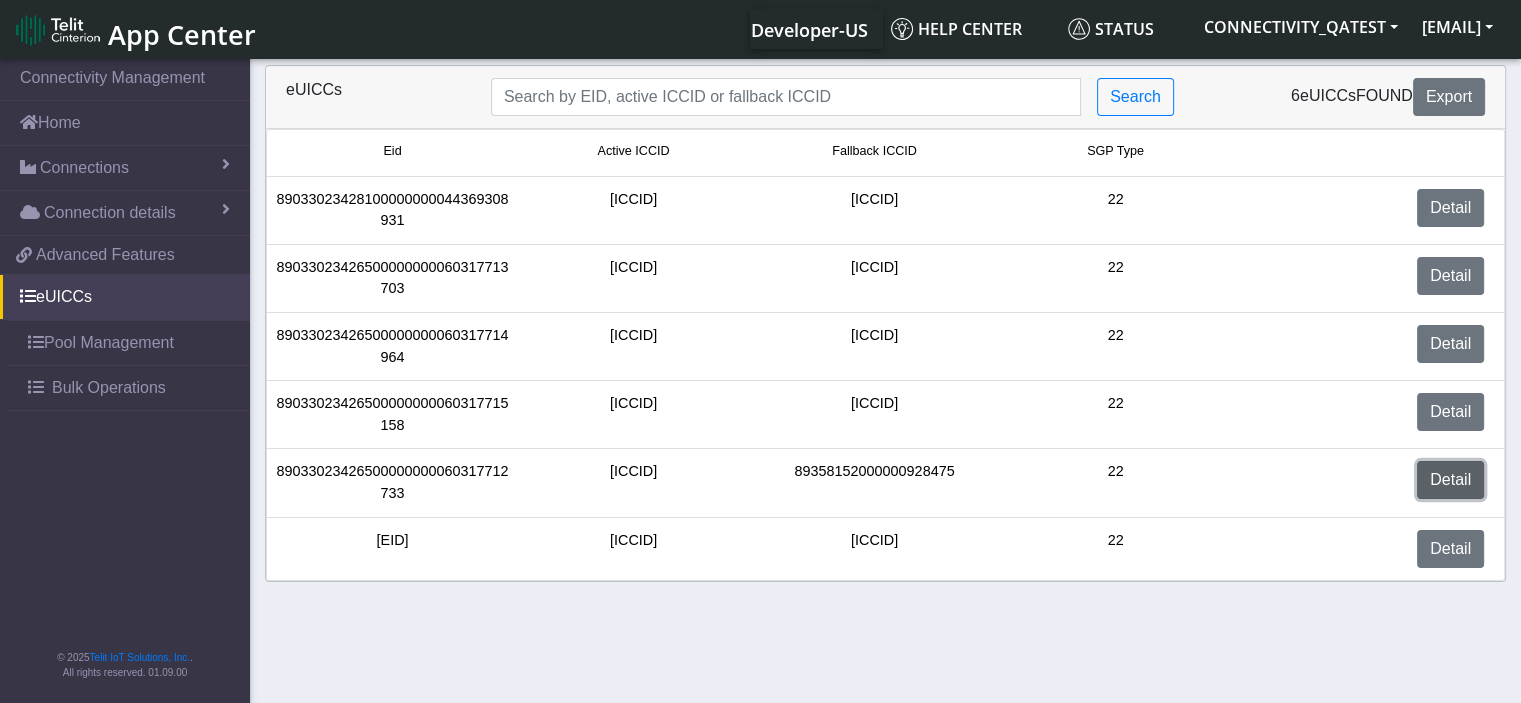 click on "Detail" at bounding box center (1450, 480) 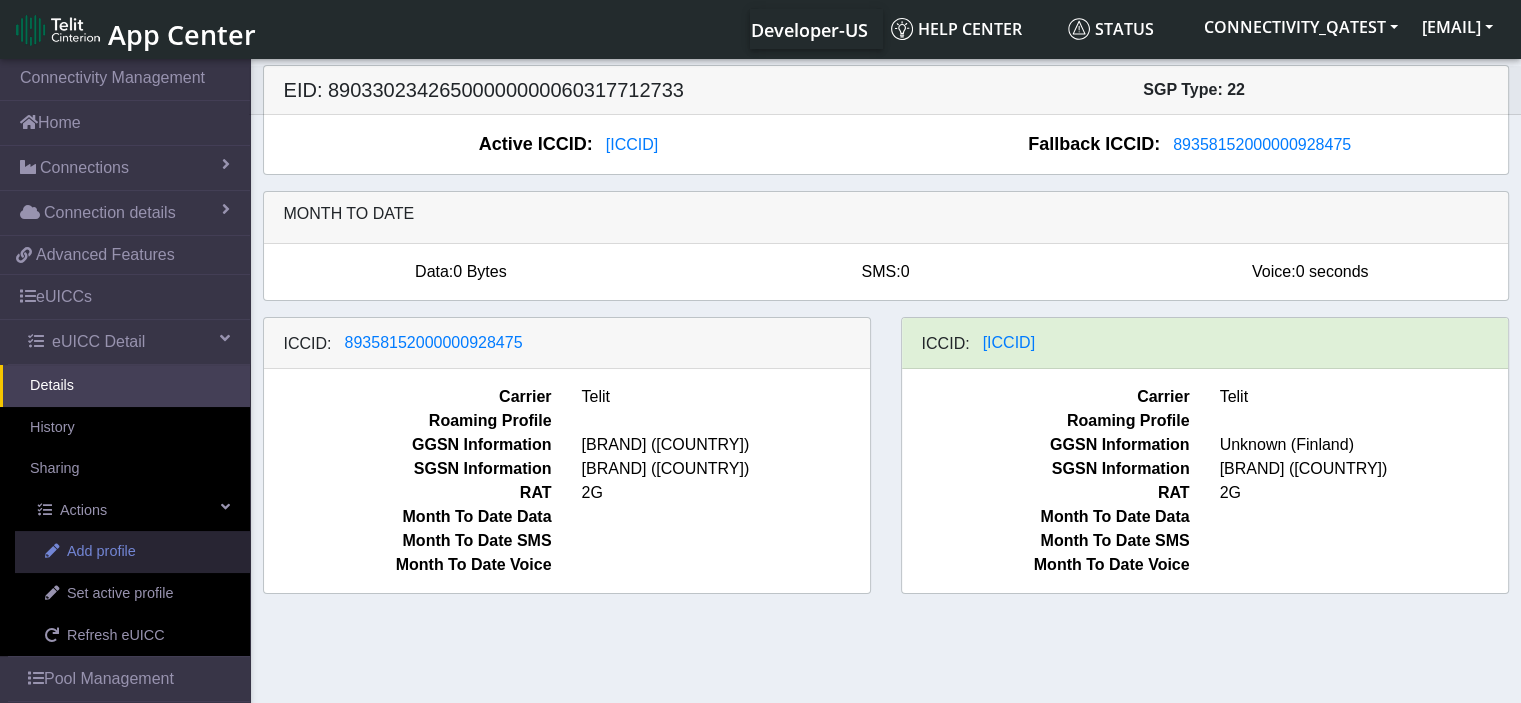 click on "Add profile" at bounding box center (101, 552) 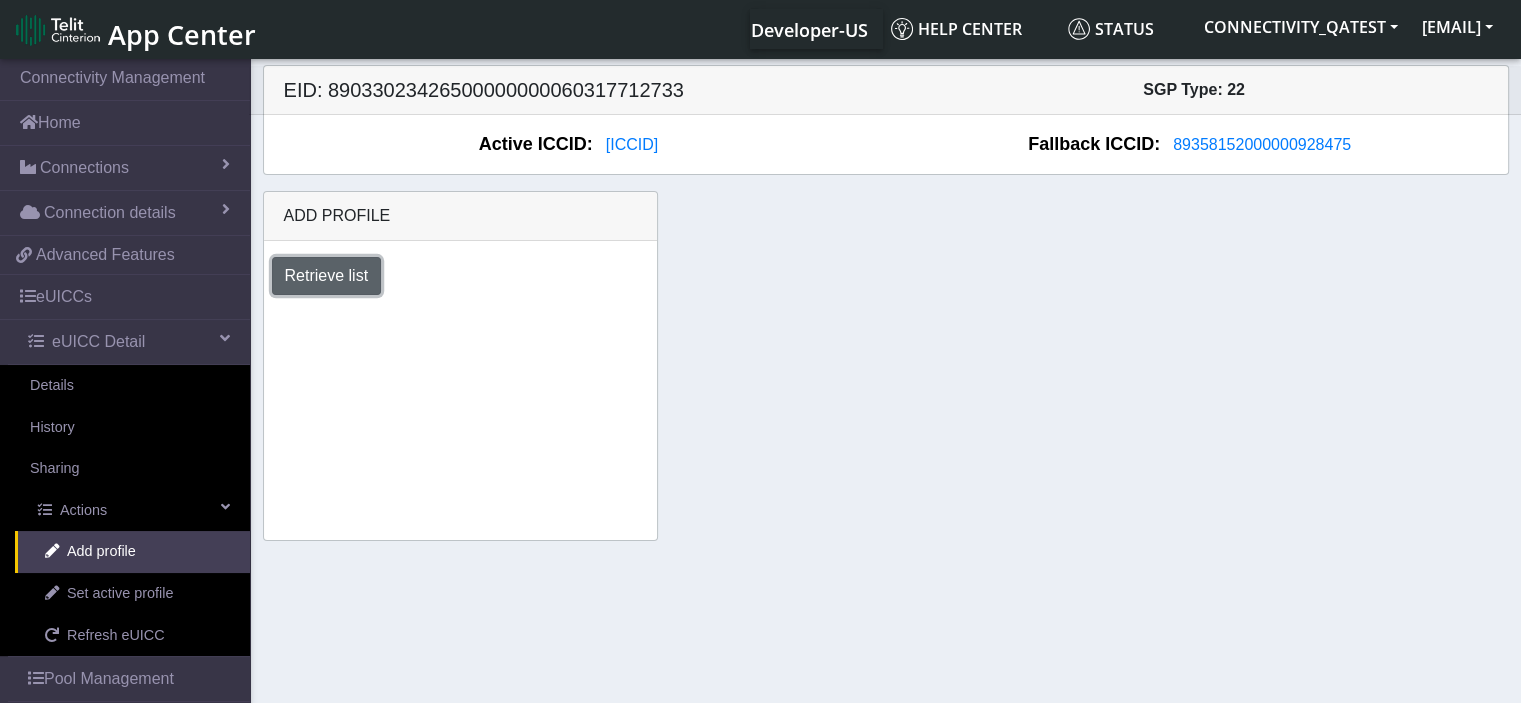 click on "Retrieve list" at bounding box center (327, 276) 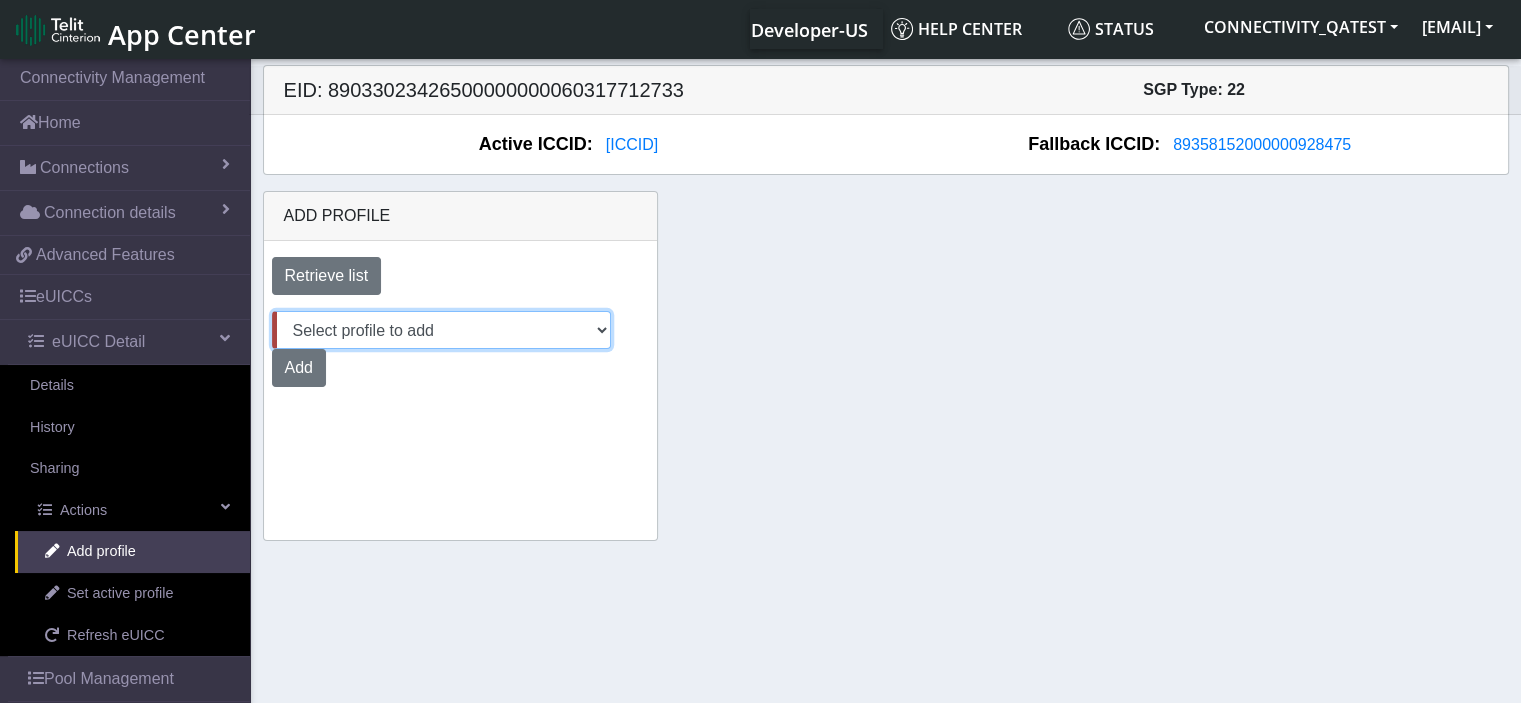 click on "Select profile to add June19R   (available: 0)  Aug04   (available: 0)  0207TestPool   (available: 0)  Agu04   (available: 0)  2306_CC   (available: 0)  Rosa_6_AUG   (available: 0)  0107_1   (available: 0)  JUN25_R   (available: 0)  Rosa_AUG4   (available: 0)  Aug01   (available: 0)  June25_RTest_2   (available: 0)  AT&T_24J_R_2att   (available: 0)  2706TestPool   (available: 0)  AT&T_ROSA_6_AUG   (available: 0)  SpareRosa_4AUG   (available: 0)  June30   (available: 0)  23JuneR_CC   (available: 0)  2306   (available: 0)  Aug06_DNLD_RASHMI   (available: 0)  1906Test_MVNO   (available: 0)  Aug04_ATT   (available: 0)  23July   (available: 0)  0107Test   (available: 0)  1906Test   (available: 0)  2306_CC   (available: 0)  QA-TEST-POOL-CMP   (available: 0)  QA-TEST-POOL-DYNAMIC   (available: 0)  JewelLiveTest   (available: 0)  Aug05_MVNO_1   (available: 0)  on-field-assignment   (available: 0)  AT&T_testRosa   (available: 0)  testPool2006   (available: 0)  Aug05_MVNO   (available: 0)  2306   (available: 0)  4Jun" at bounding box center (441, 330) 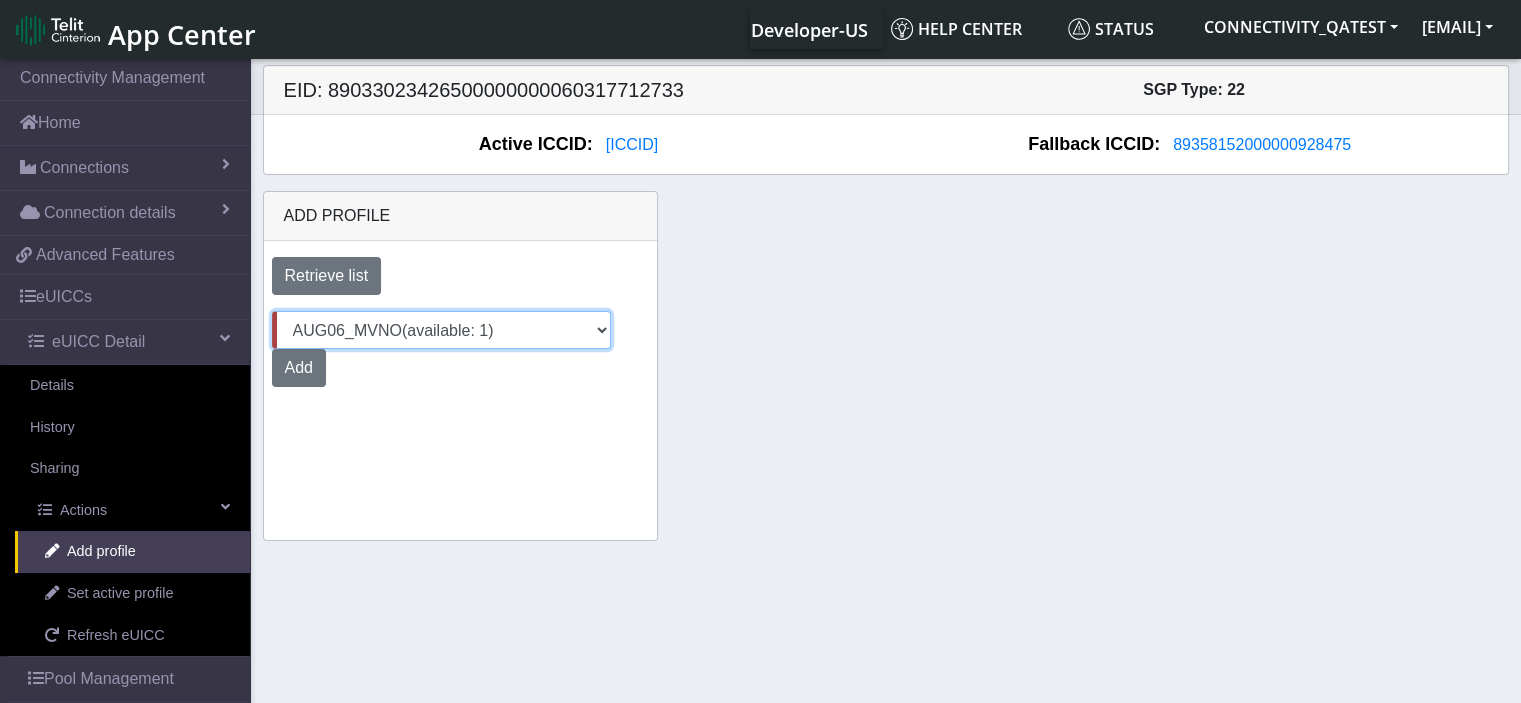 click on "Select profile to add June19R   (available: 0)  Aug04   (available: 0)  0207TestPool   (available: 0)  Agu04   (available: 0)  2306_CC   (available: 0)  Rosa_6_AUG   (available: 0)  0107_1   (available: 0)  JUN25_R   (available: 0)  Rosa_AUG4   (available: 0)  Aug01   (available: 0)  June25_RTest_2   (available: 0)  AT&T_24J_R_2att   (available: 0)  2706TestPool   (available: 0)  AT&T_ROSA_6_AUG   (available: 0)  SpareRosa_4AUG   (available: 0)  June30   (available: 0)  23JuneR_CC   (available: 0)  2306   (available: 0)  Aug06_DNLD_RASHMI   (available: 0)  1906Test_MVNO   (available: 0)  Aug04_ATT   (available: 0)  23July   (available: 0)  0107Test   (available: 0)  1906Test   (available: 0)  2306_CC   (available: 0)  QA-TEST-POOL-CMP   (available: 0)  QA-TEST-POOL-DYNAMIC   (available: 0)  JewelLiveTest   (available: 0)  Aug05_MVNO_1   (available: 0)  on-field-assignment   (available: 0)  AT&T_testRosa   (available: 0)  testPool2006   (available: 0)  Aug05_MVNO   (available: 0)  2306   (available: 0)  4Jun" at bounding box center (441, 330) 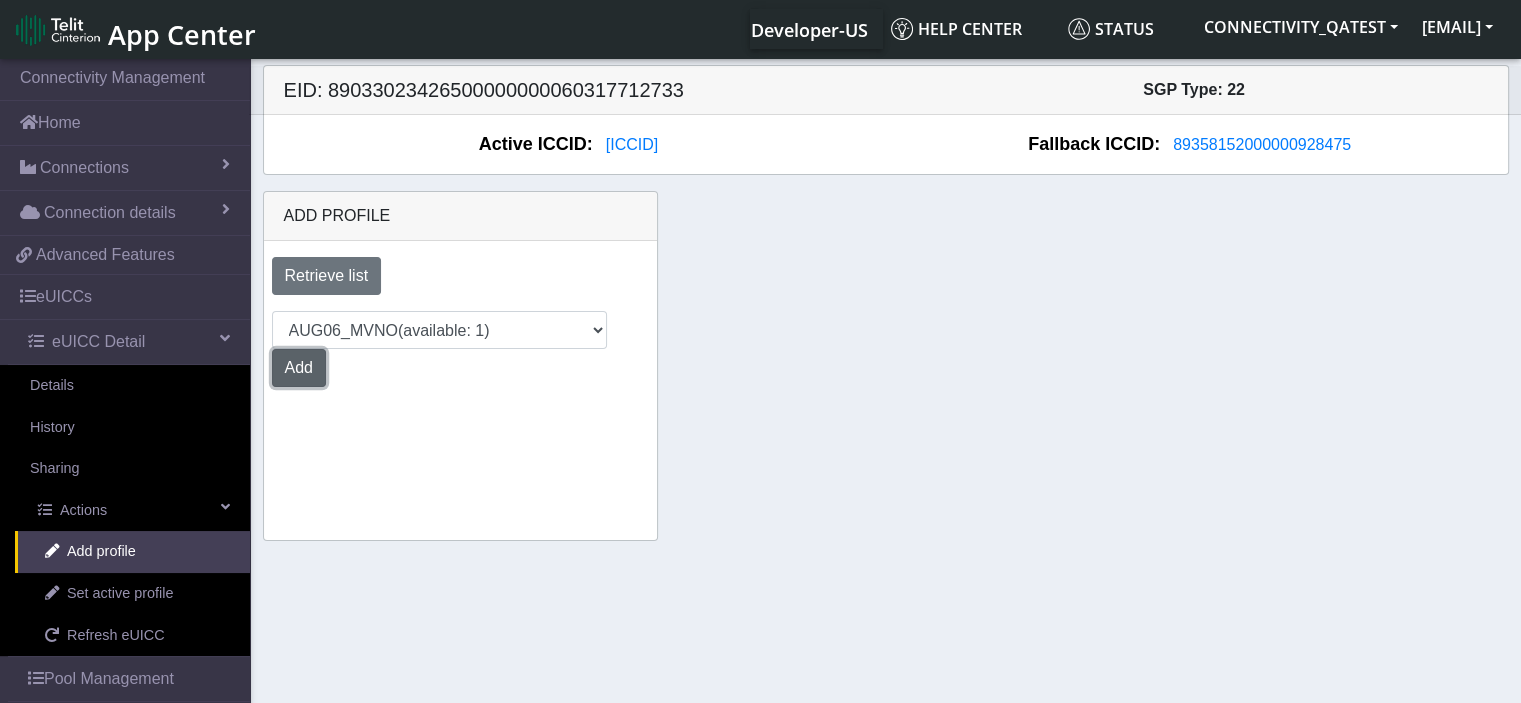 click on "Add" at bounding box center [299, 368] 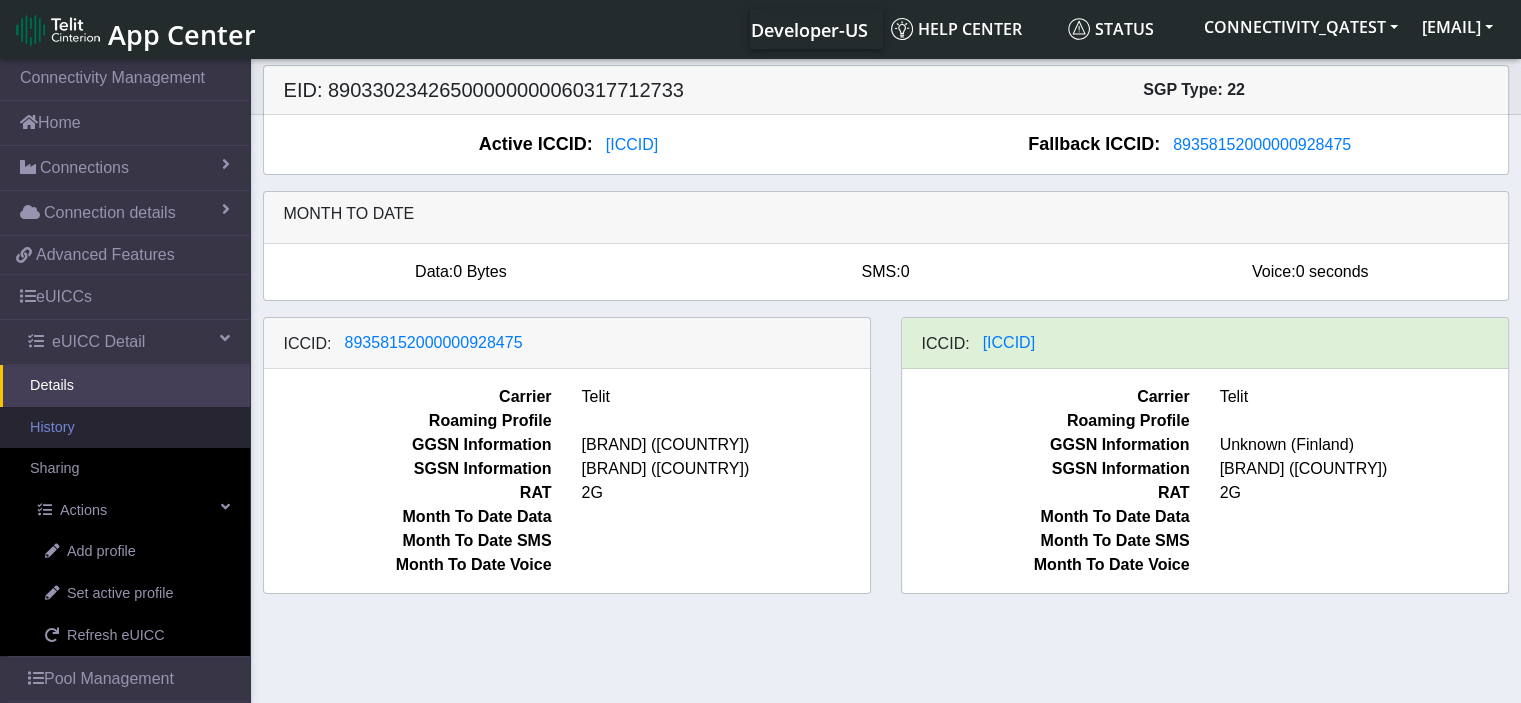 click on "History" at bounding box center (125, 428) 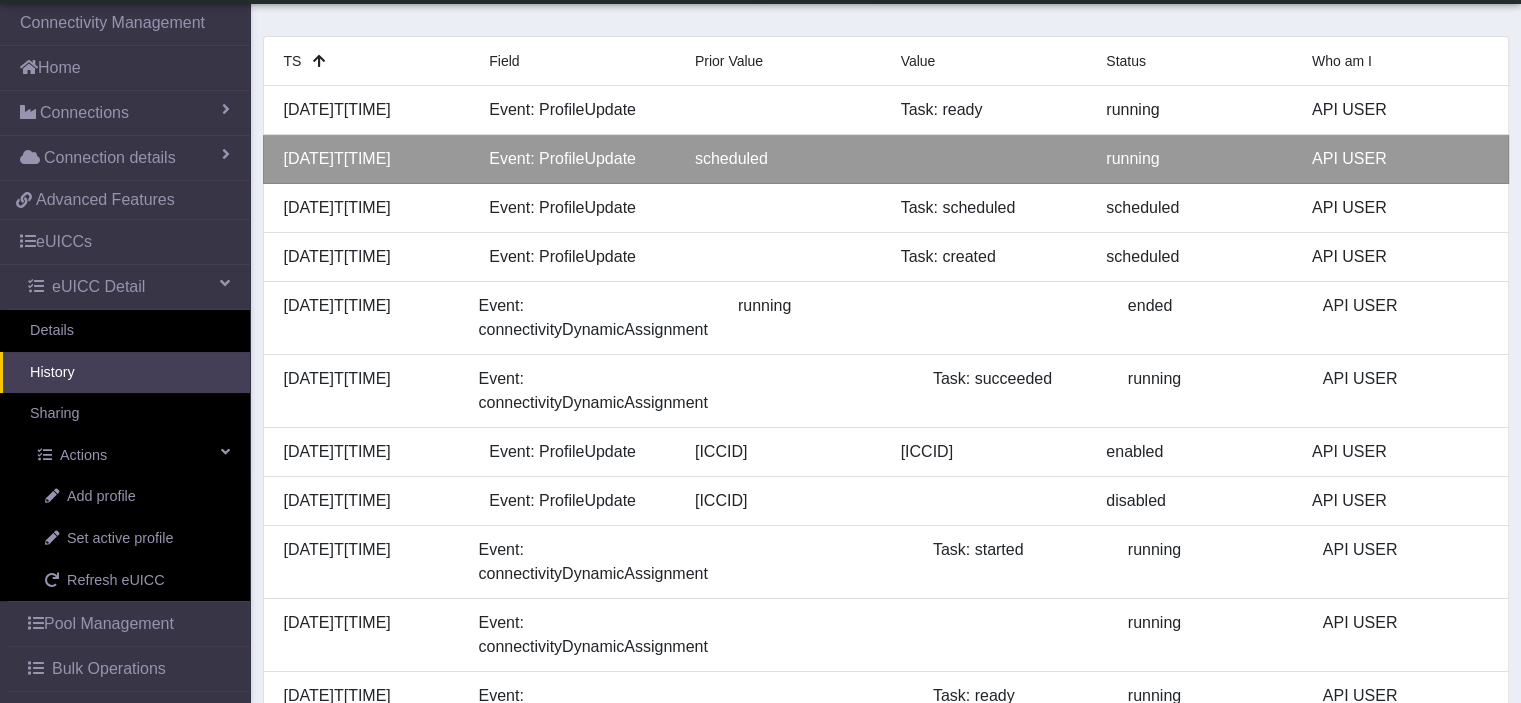 scroll, scrollTop: 200, scrollLeft: 0, axis: vertical 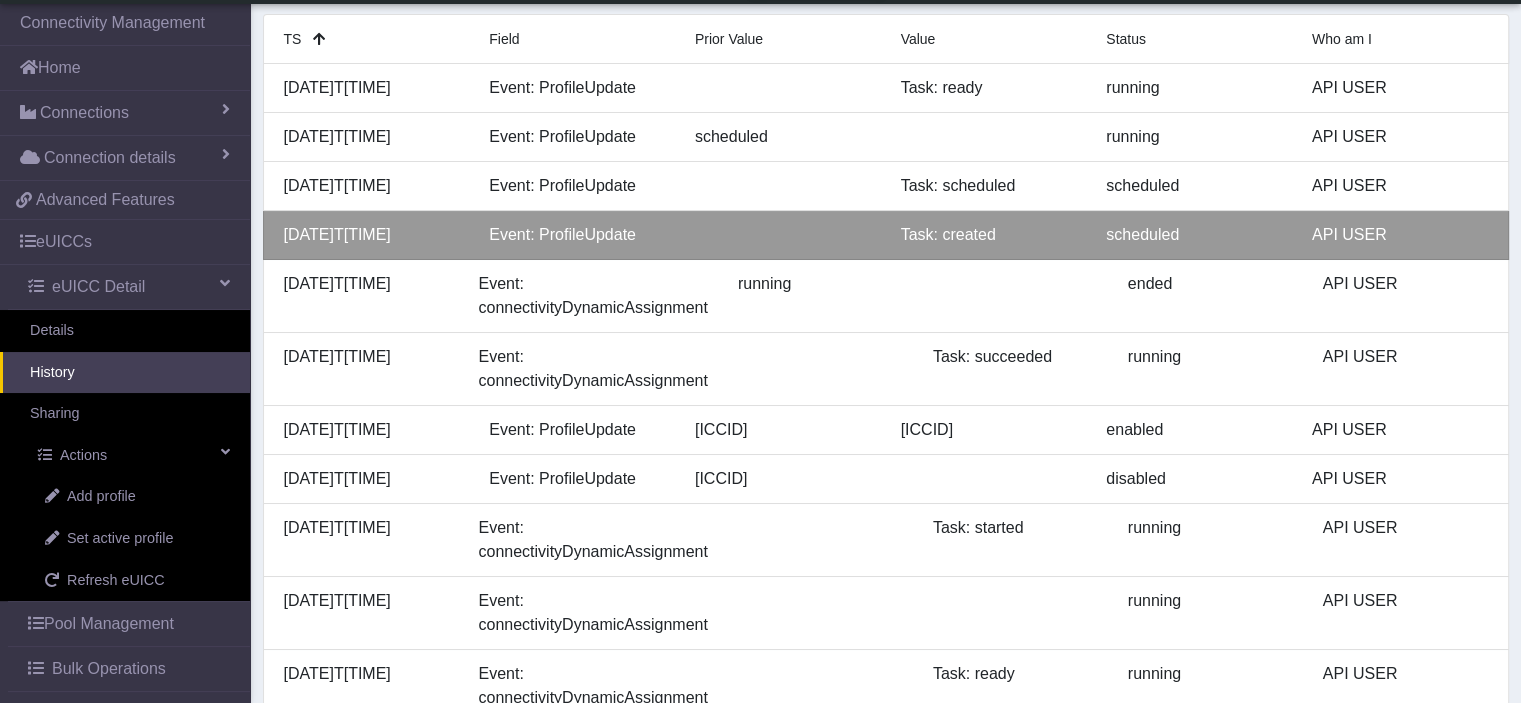 drag, startPoint x: 408, startPoint y: 330, endPoint x: 278, endPoint y: 303, distance: 132.77425 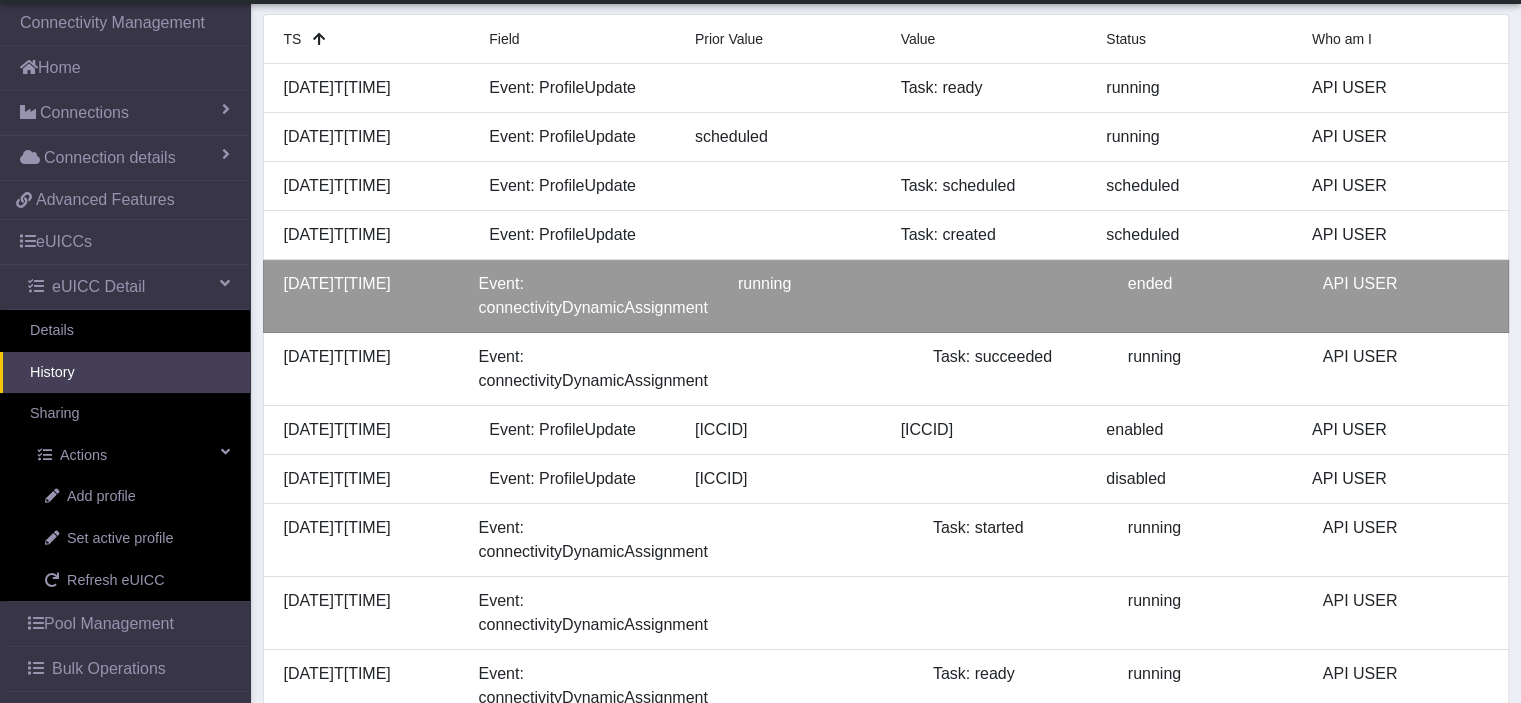 scroll, scrollTop: 0, scrollLeft: 0, axis: both 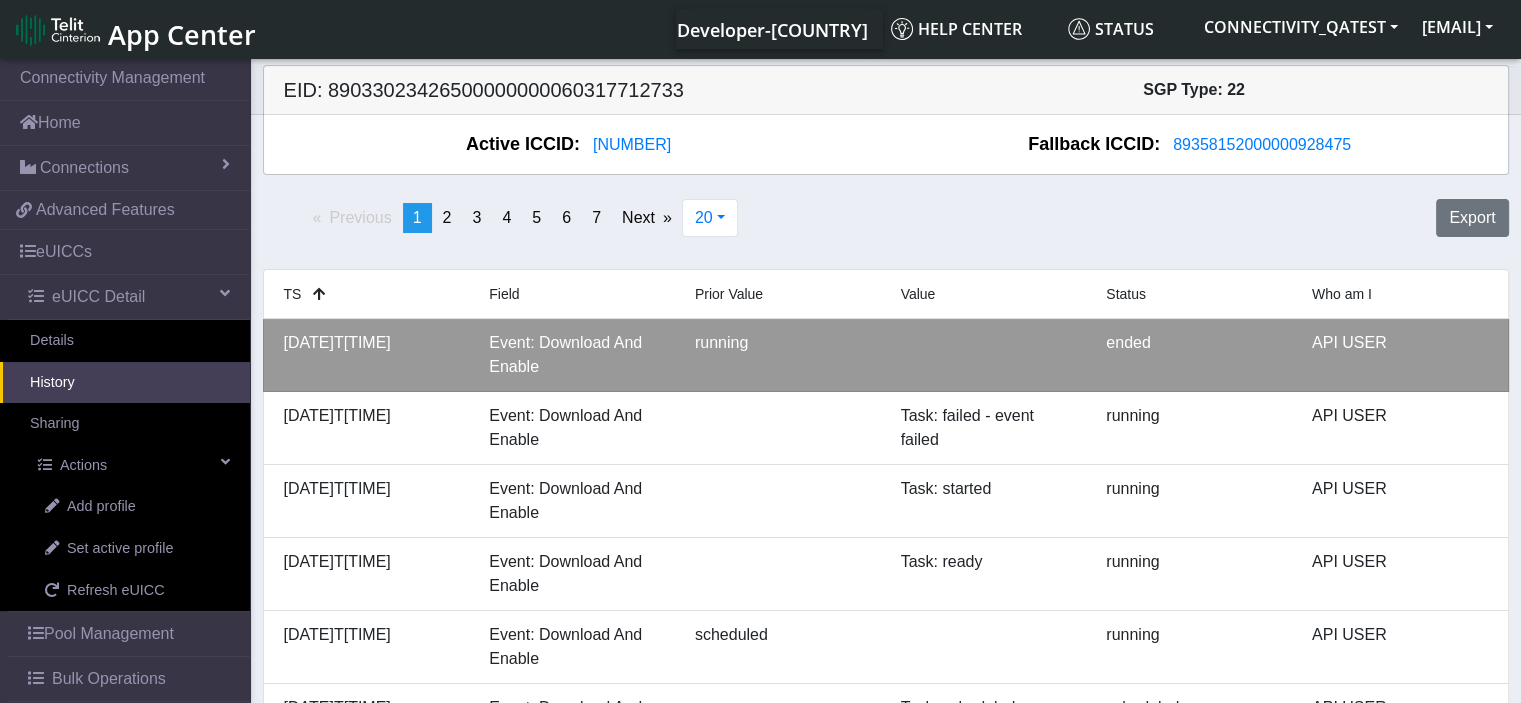 drag, startPoint x: 421, startPoint y: 367, endPoint x: 281, endPoint y: 353, distance: 140.69826 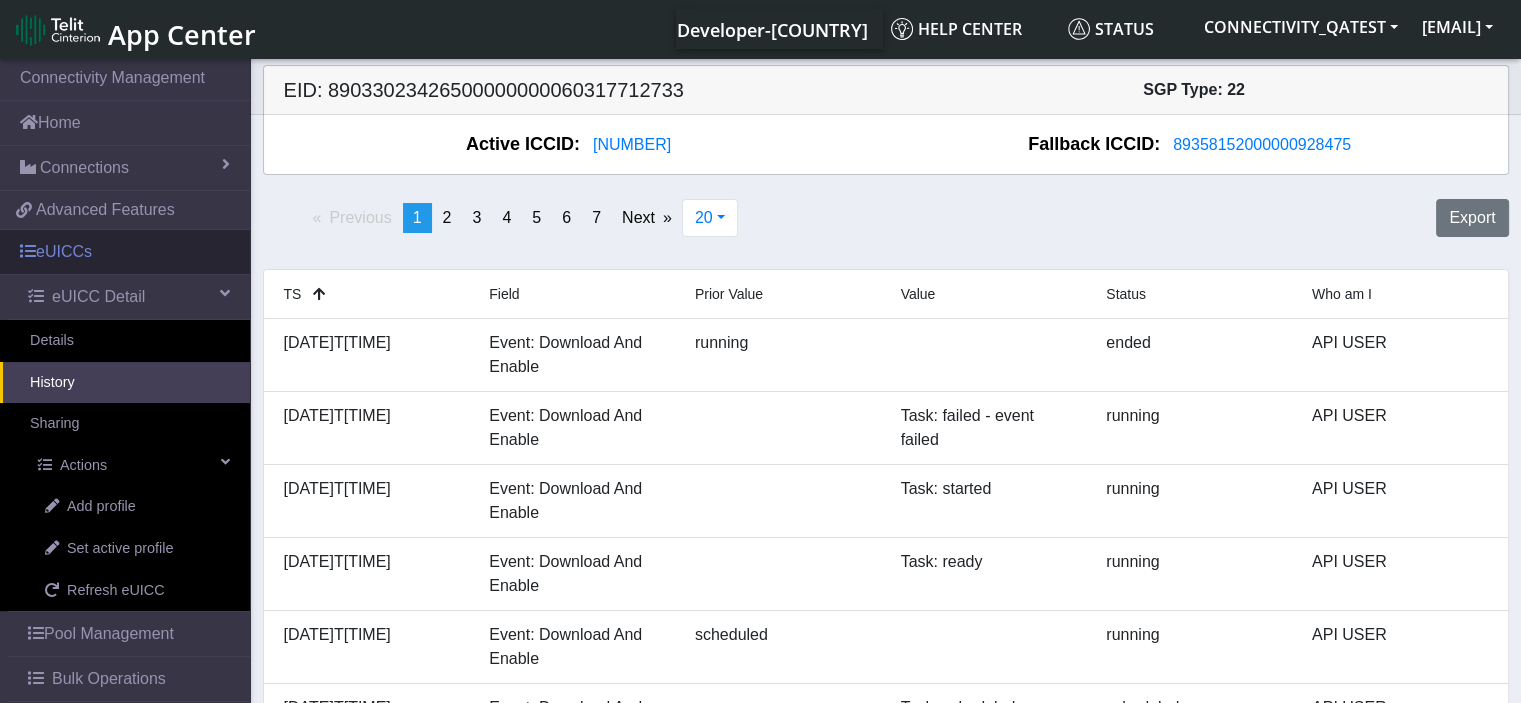 click on "eUICCs" at bounding box center [125, 252] 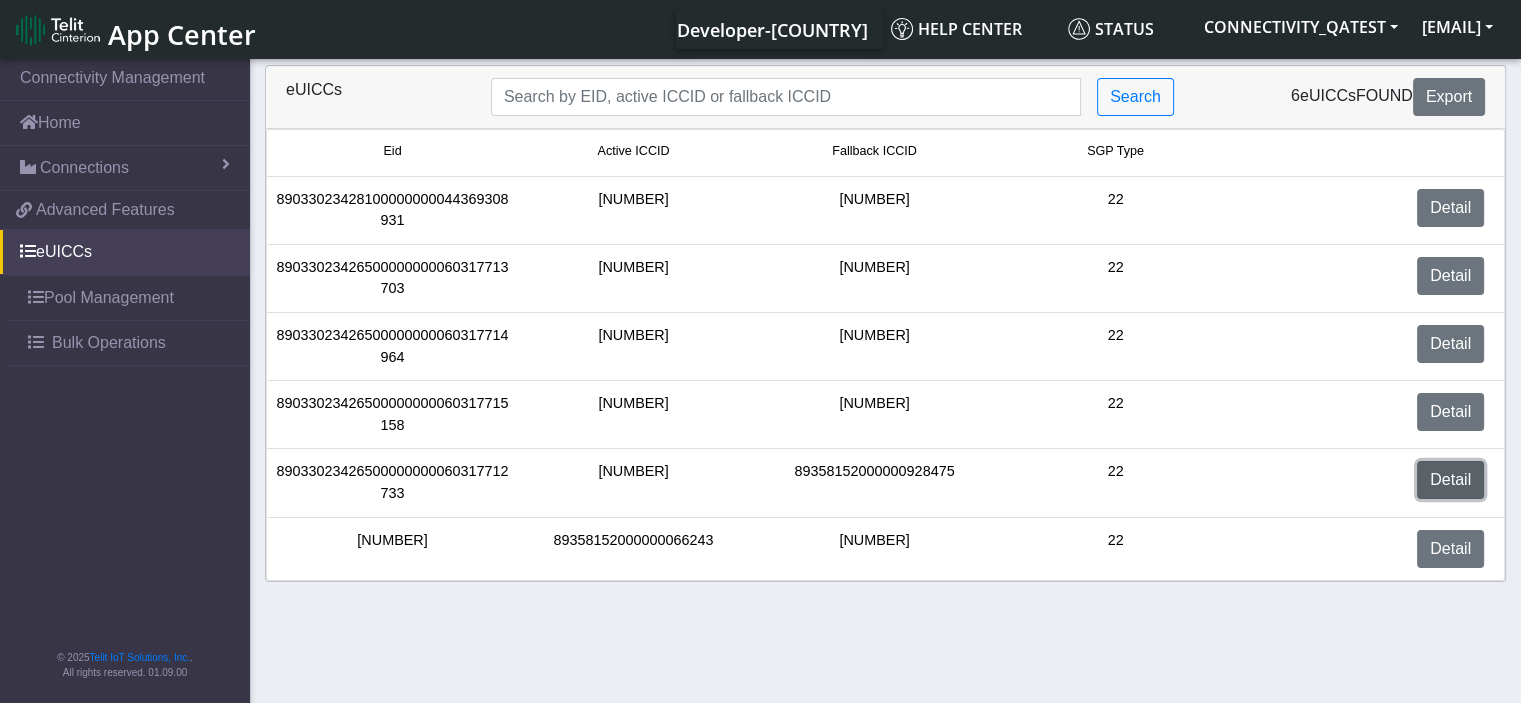 click on "Detail" at bounding box center [1450, 480] 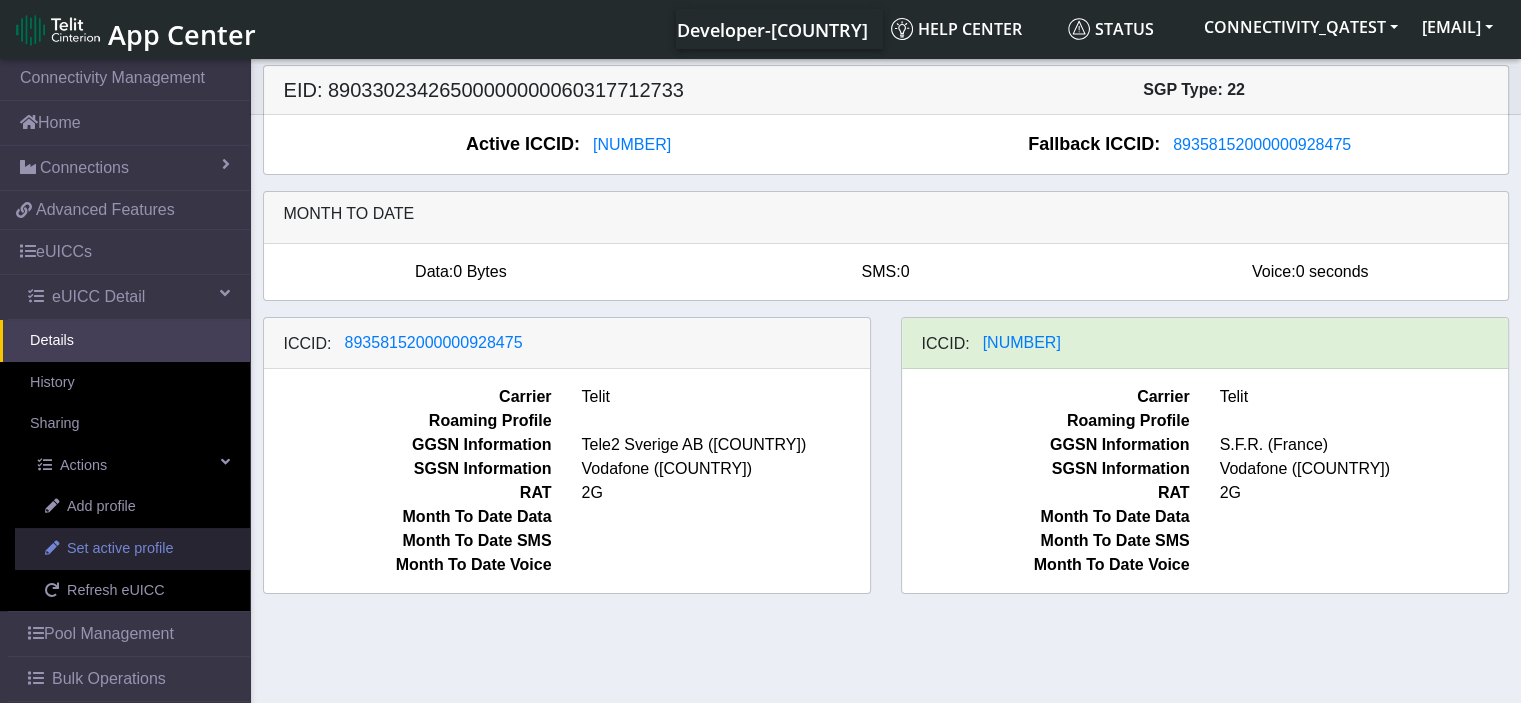 click on "Set active profile" at bounding box center [120, 549] 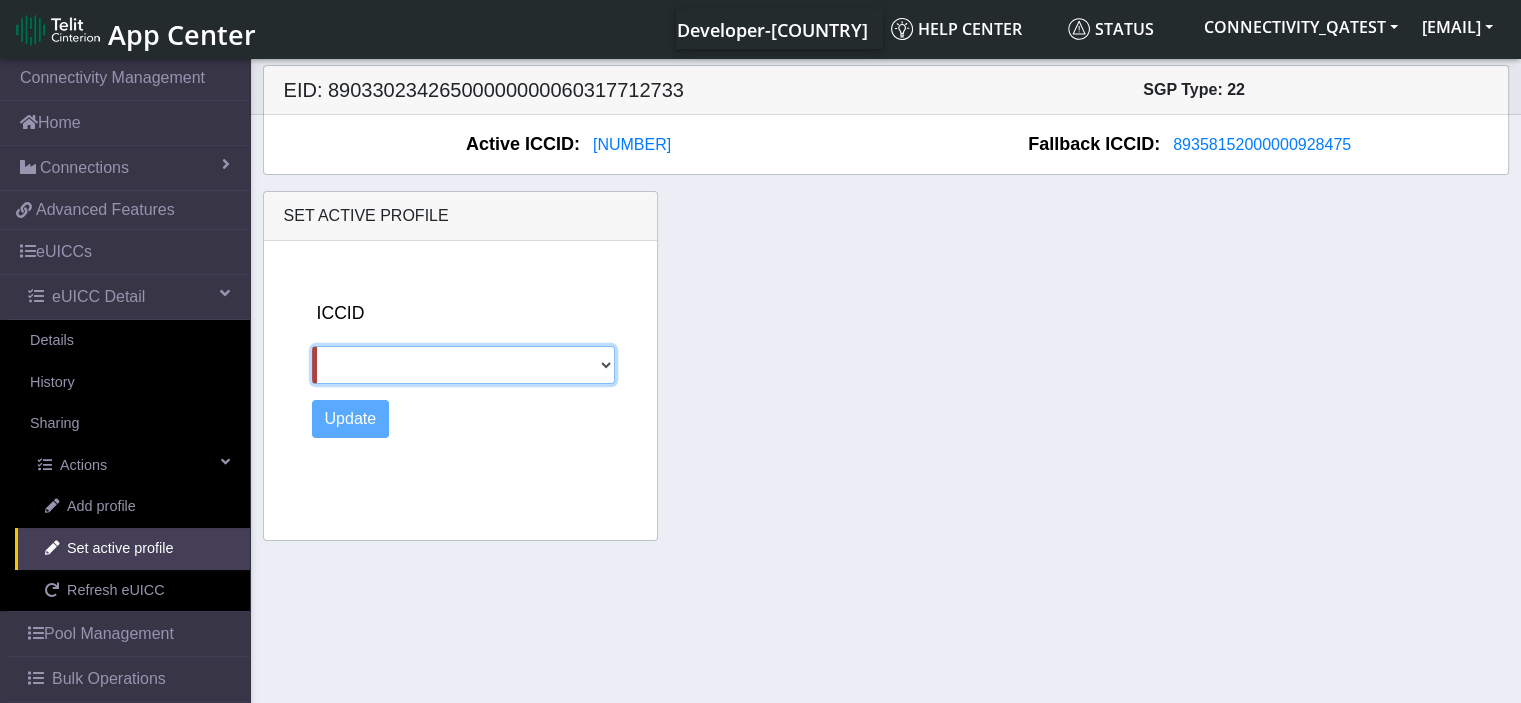 click on "89358152000000928475" 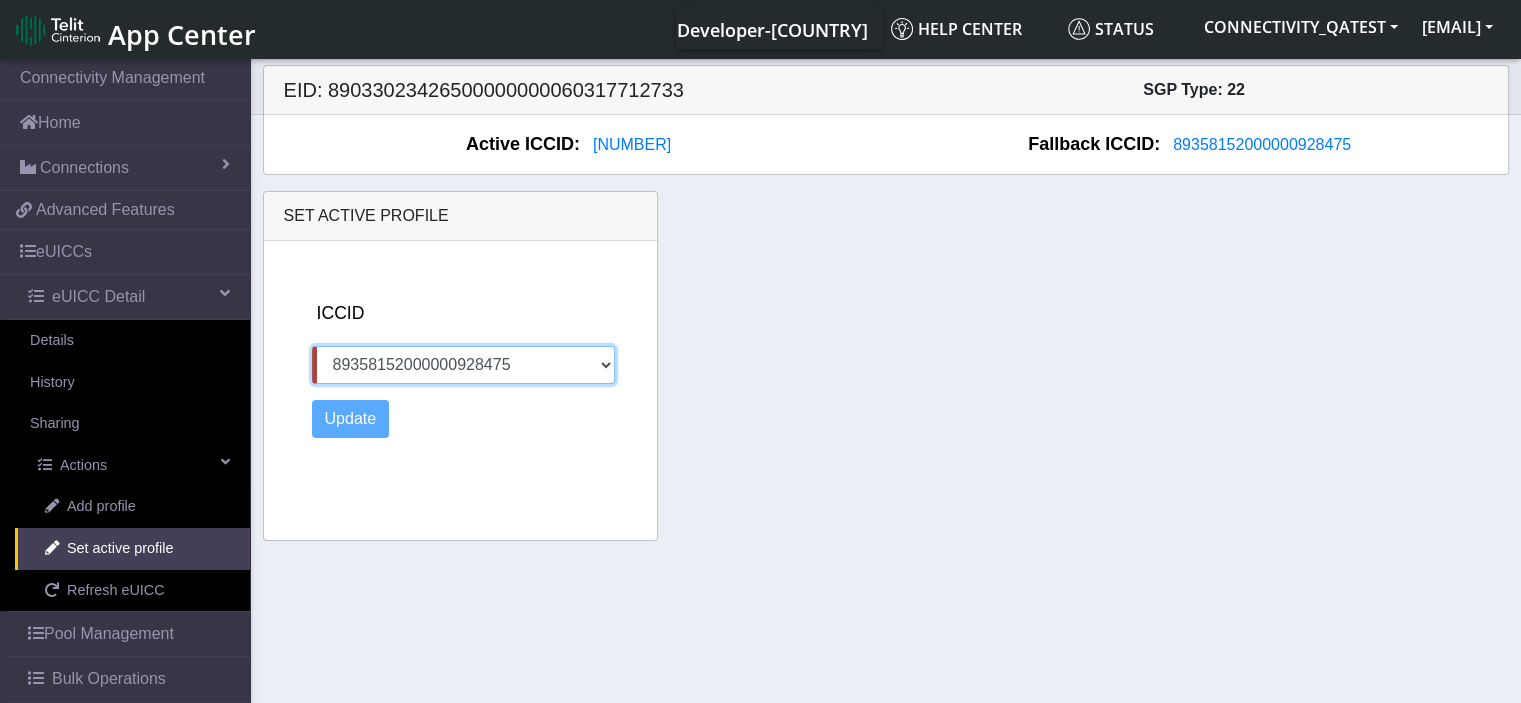 click on "89358152000000928475" 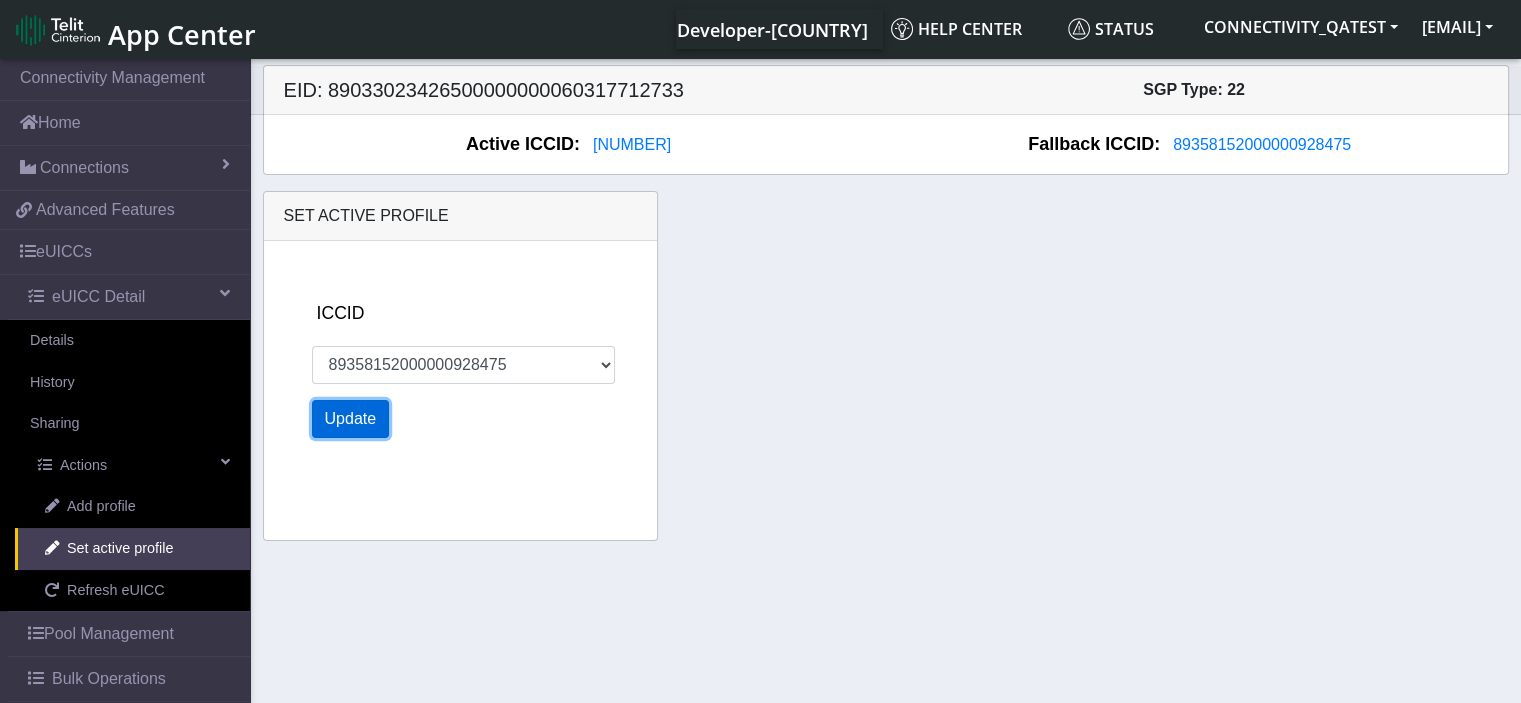 click on "Update" 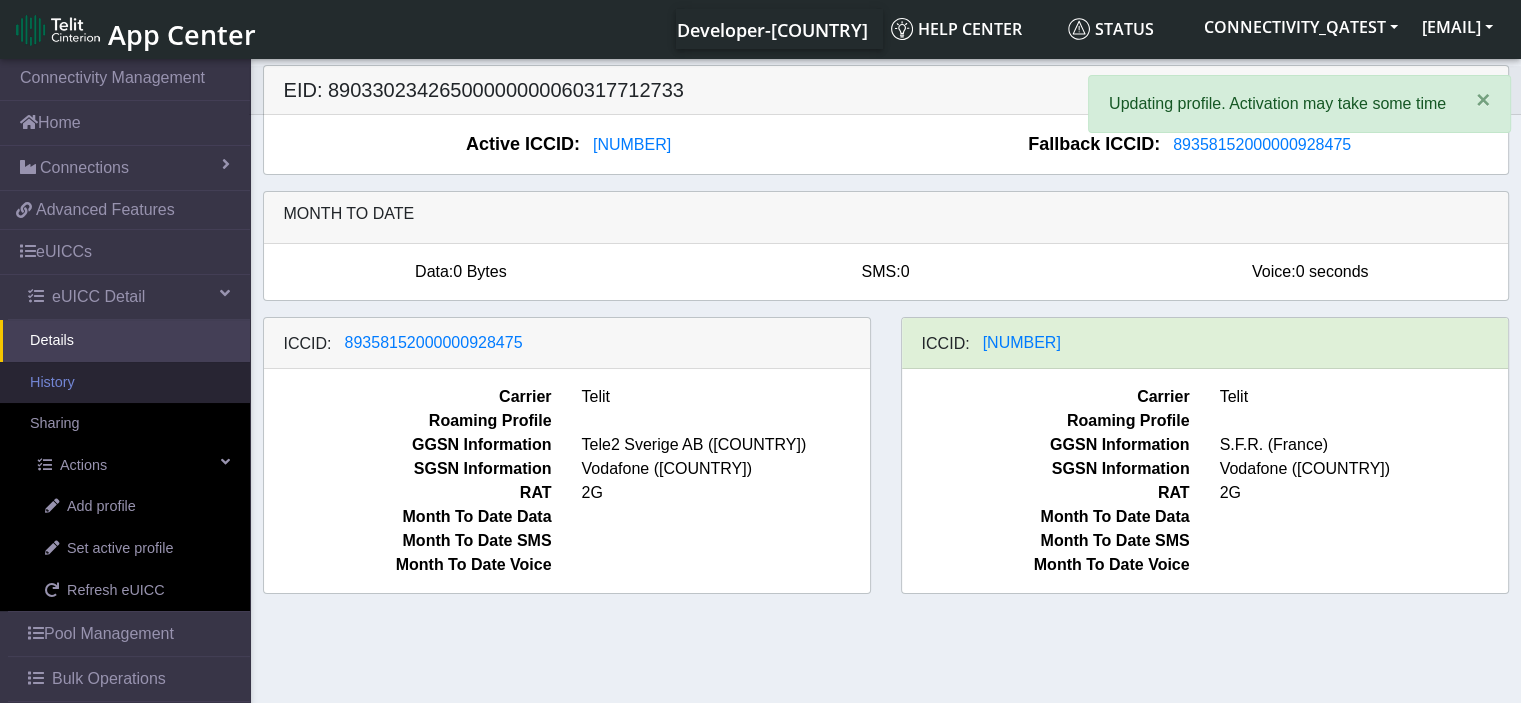 click on "History" at bounding box center (125, 383) 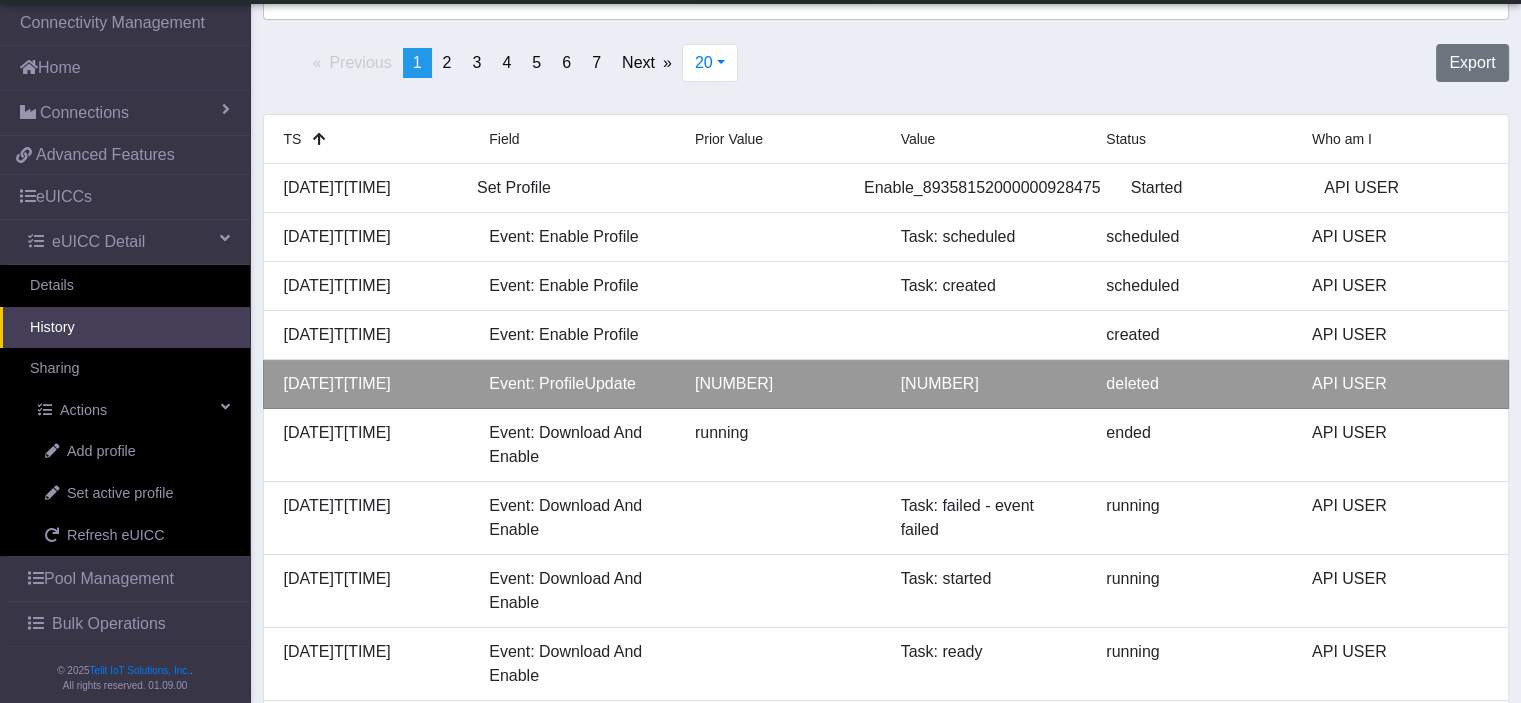 scroll, scrollTop: 200, scrollLeft: 0, axis: vertical 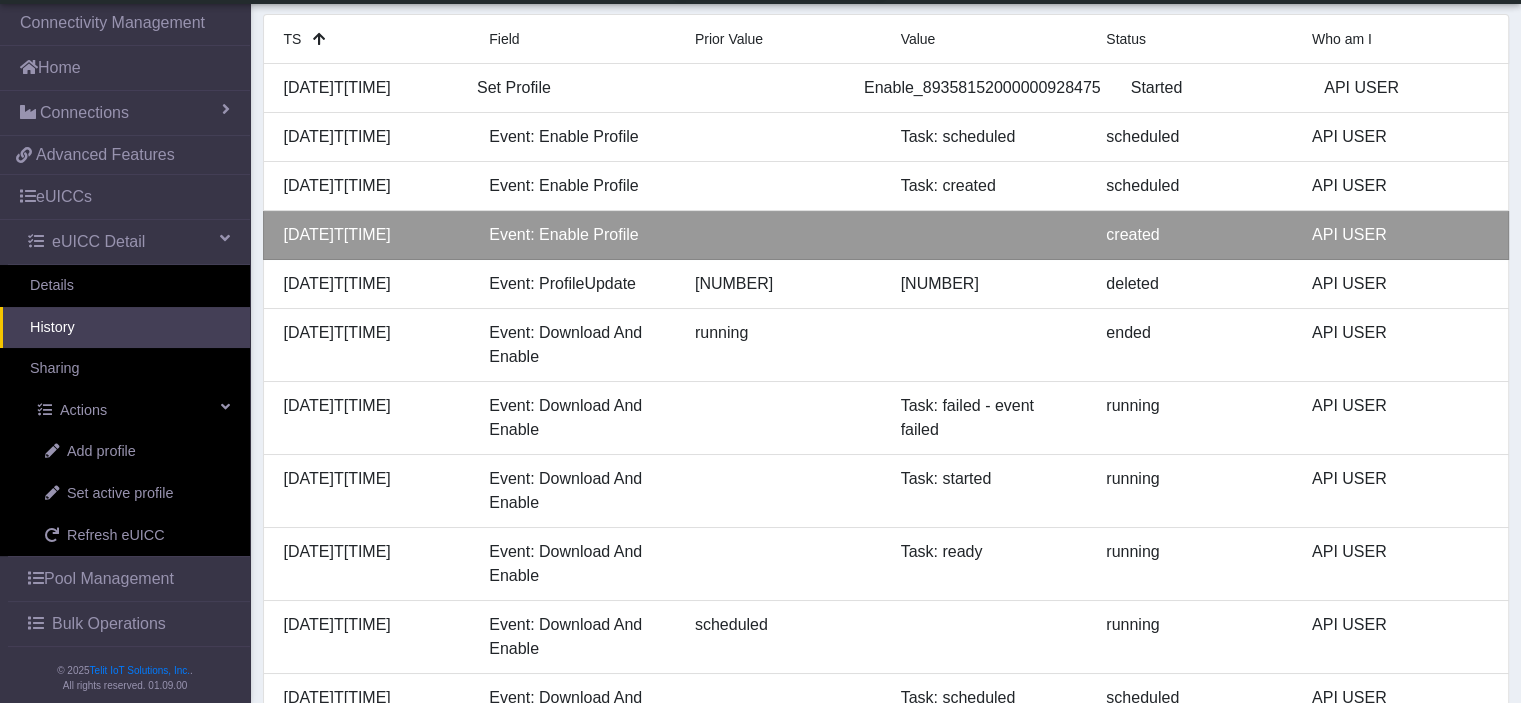 drag, startPoint x: 399, startPoint y: 338, endPoint x: 262, endPoint y: 311, distance: 139.63524 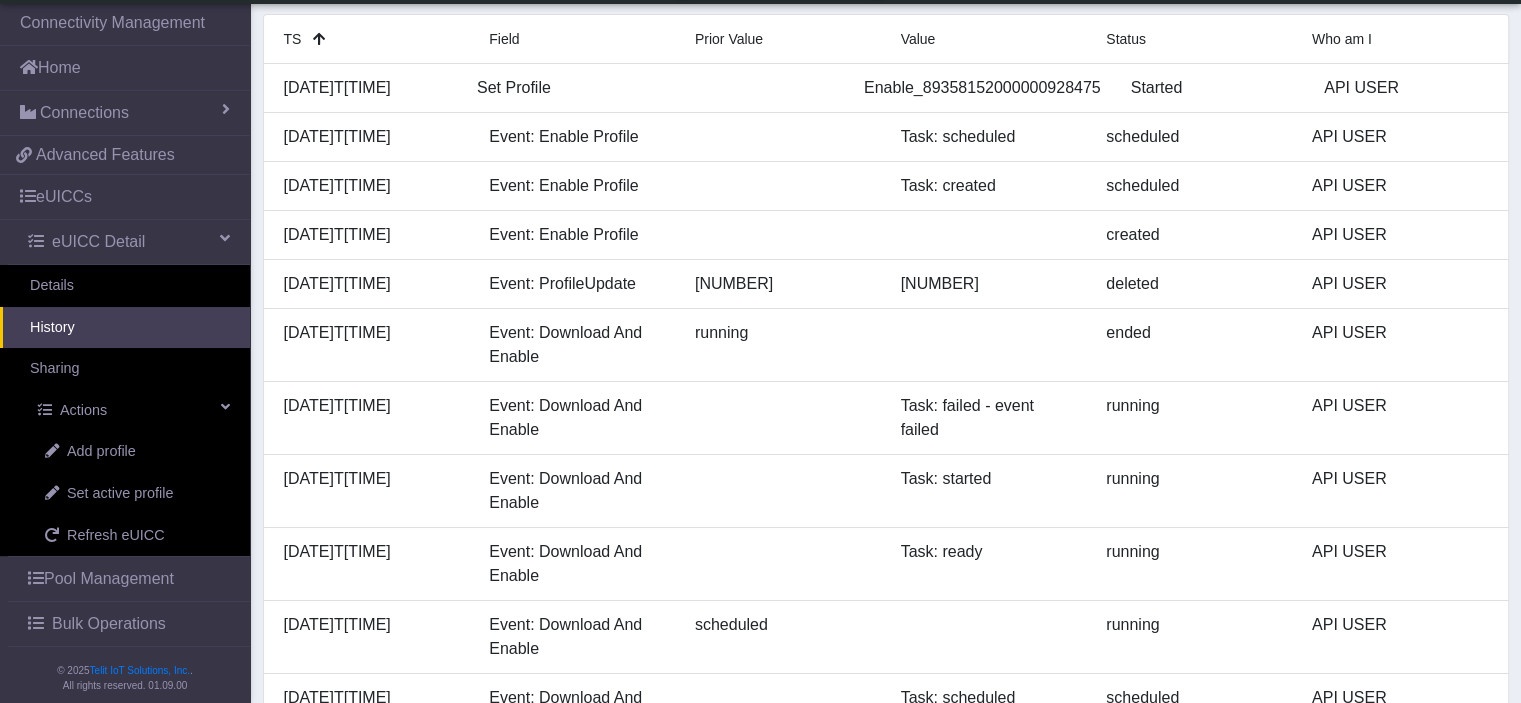 click on "History" at bounding box center [125, 328] 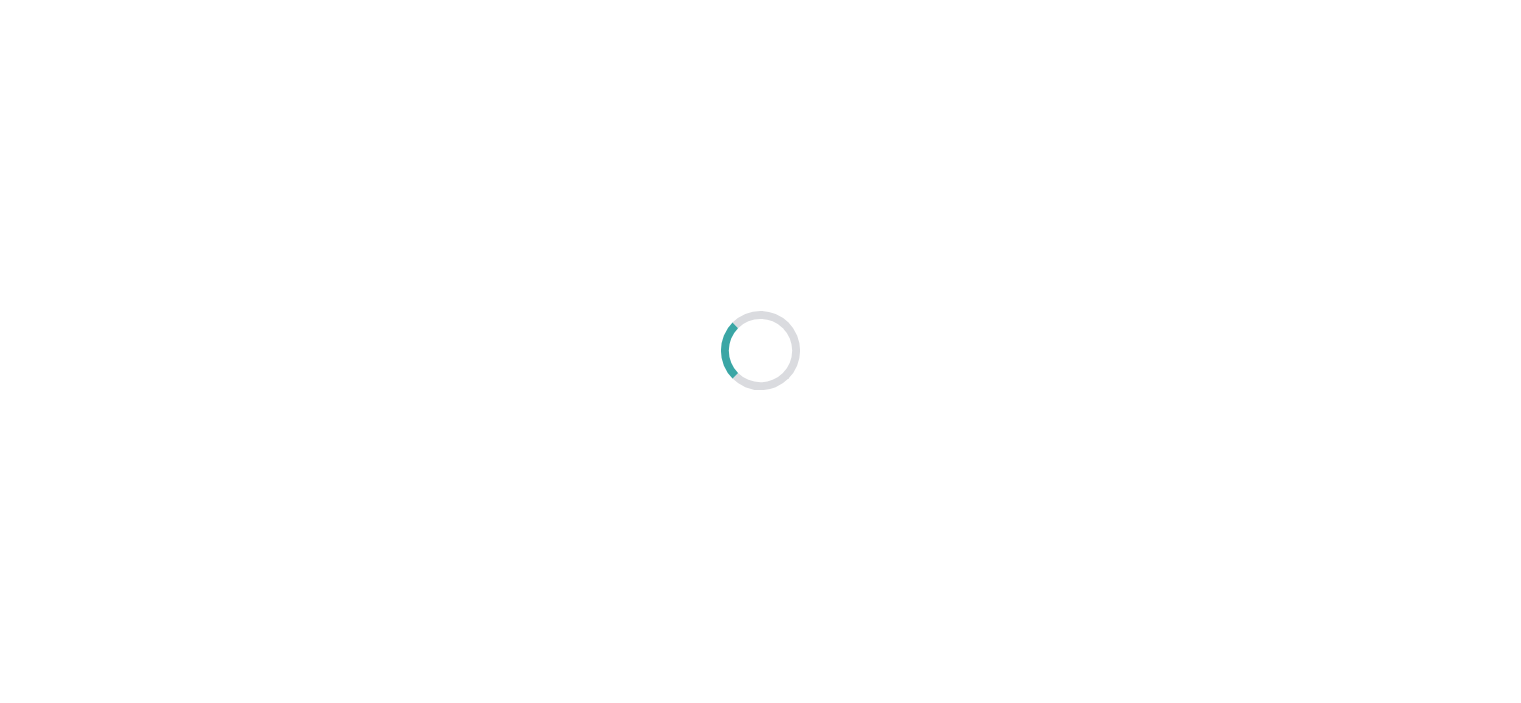 scroll, scrollTop: 0, scrollLeft: 0, axis: both 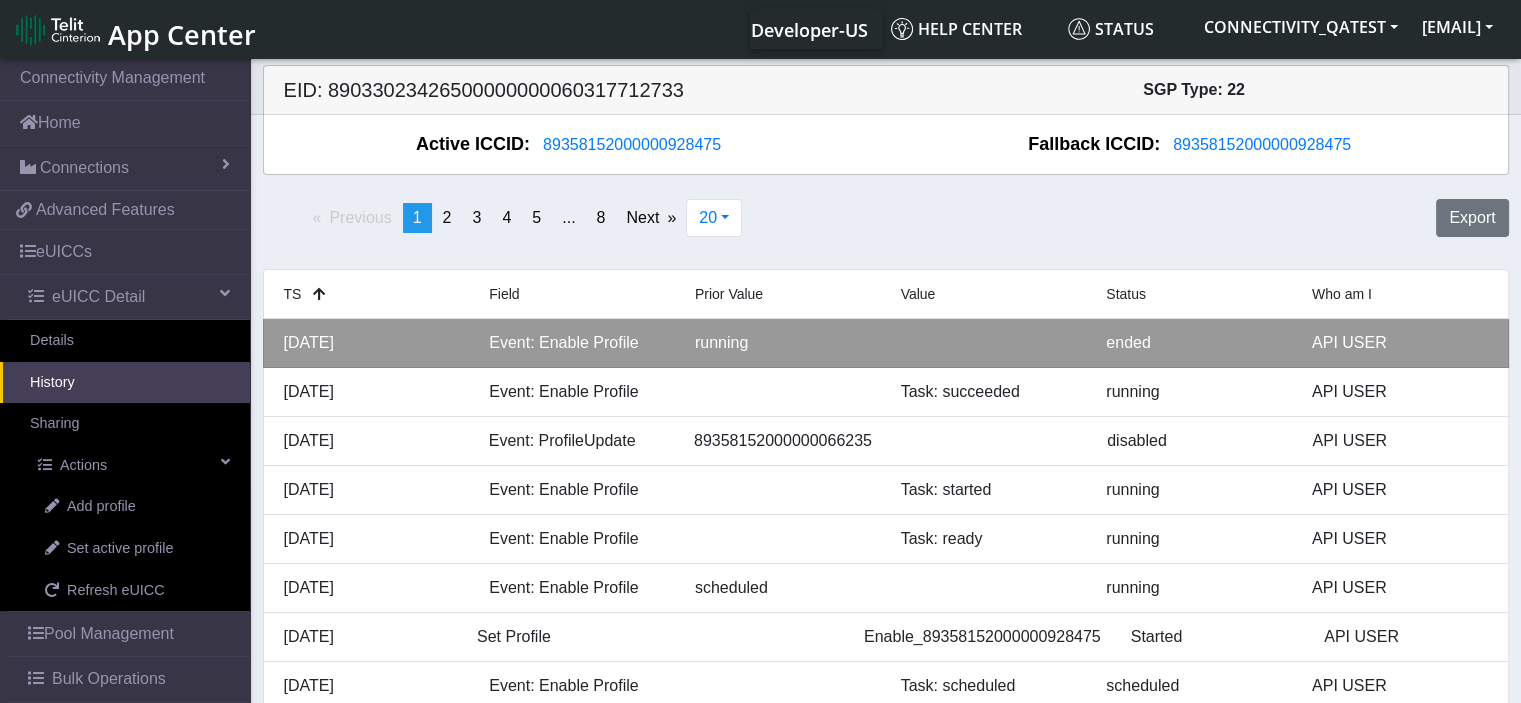 drag, startPoint x: 357, startPoint y: 359, endPoint x: 282, endPoint y: 346, distance: 76.11833 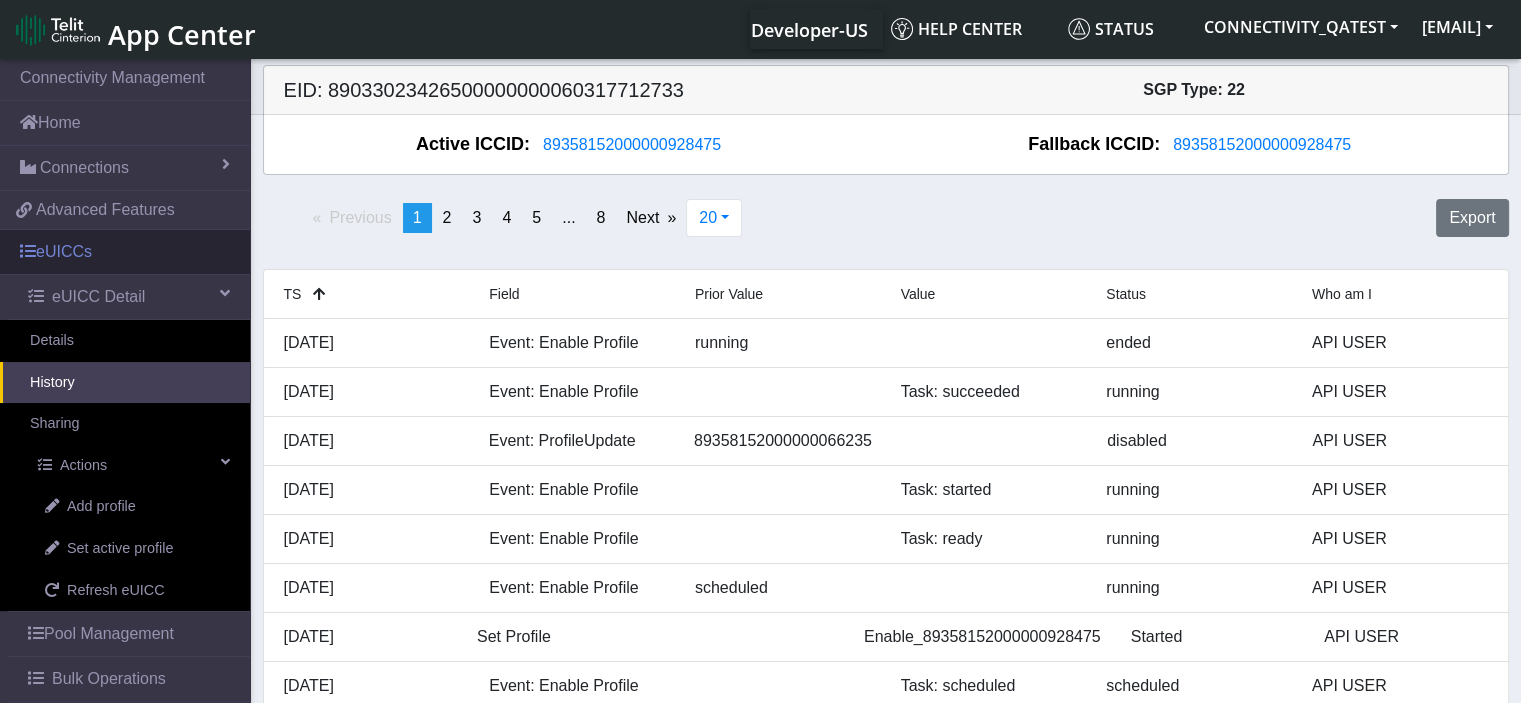 click on "eUICCs" at bounding box center [125, 252] 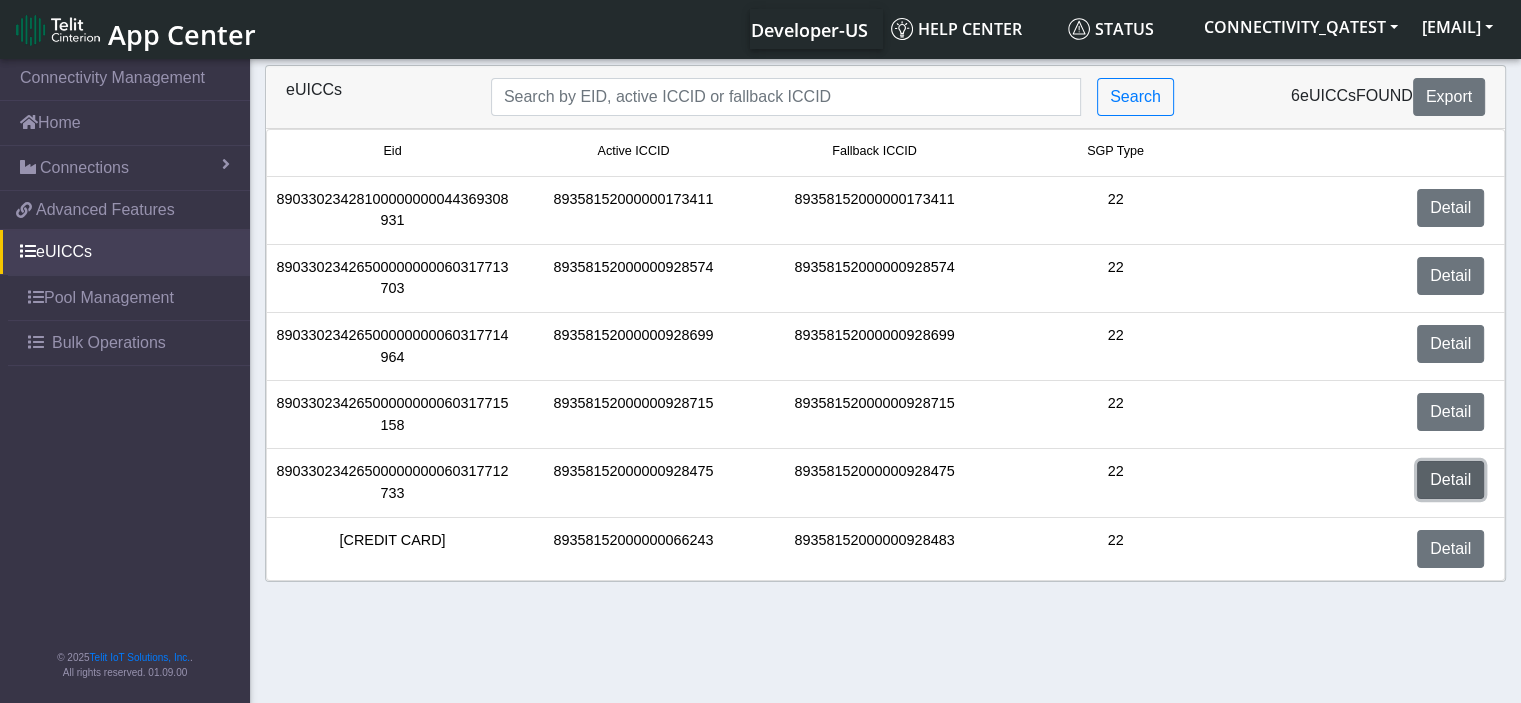 click on "Detail" at bounding box center [1450, 480] 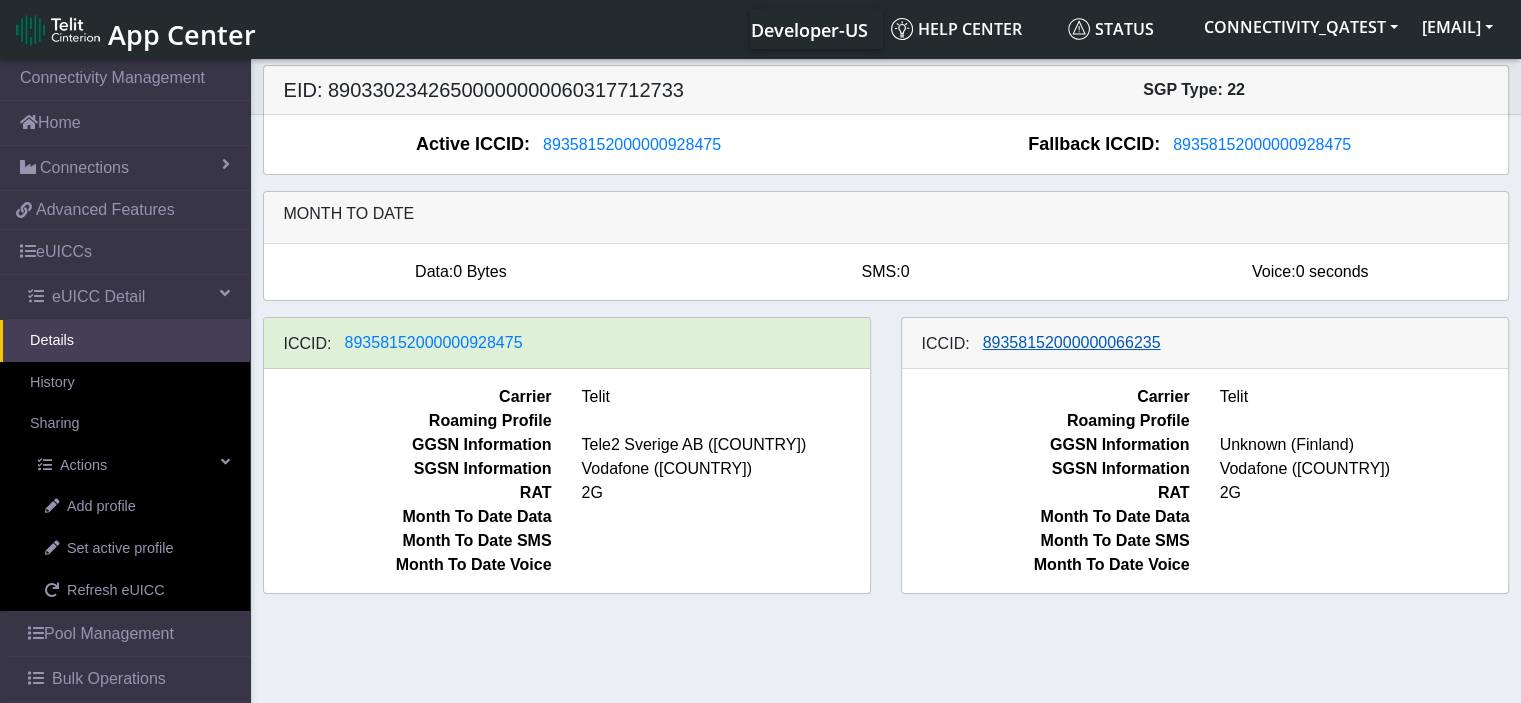 drag, startPoint x: 1212, startPoint y: 353, endPoint x: 1035, endPoint y: 355, distance: 177.01129 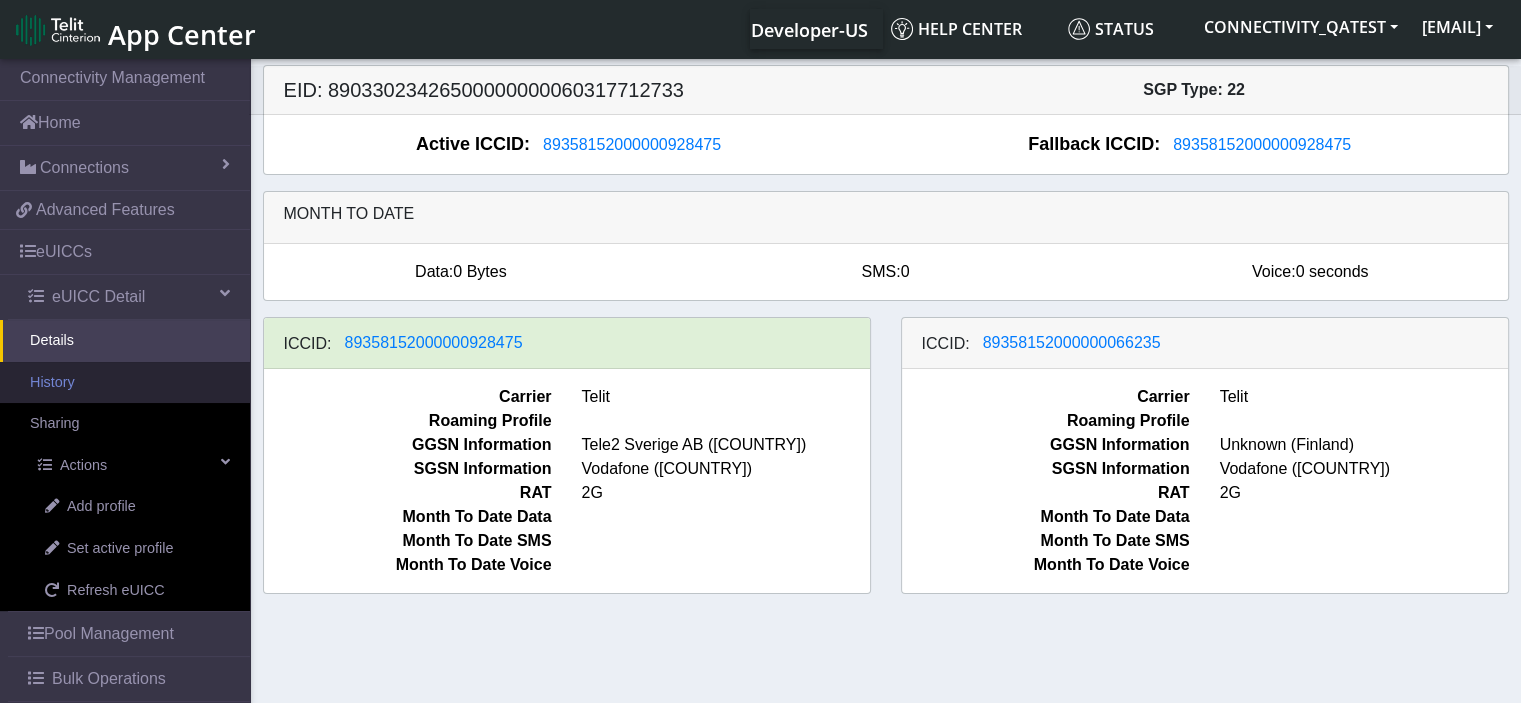 click on "History" at bounding box center [125, 383] 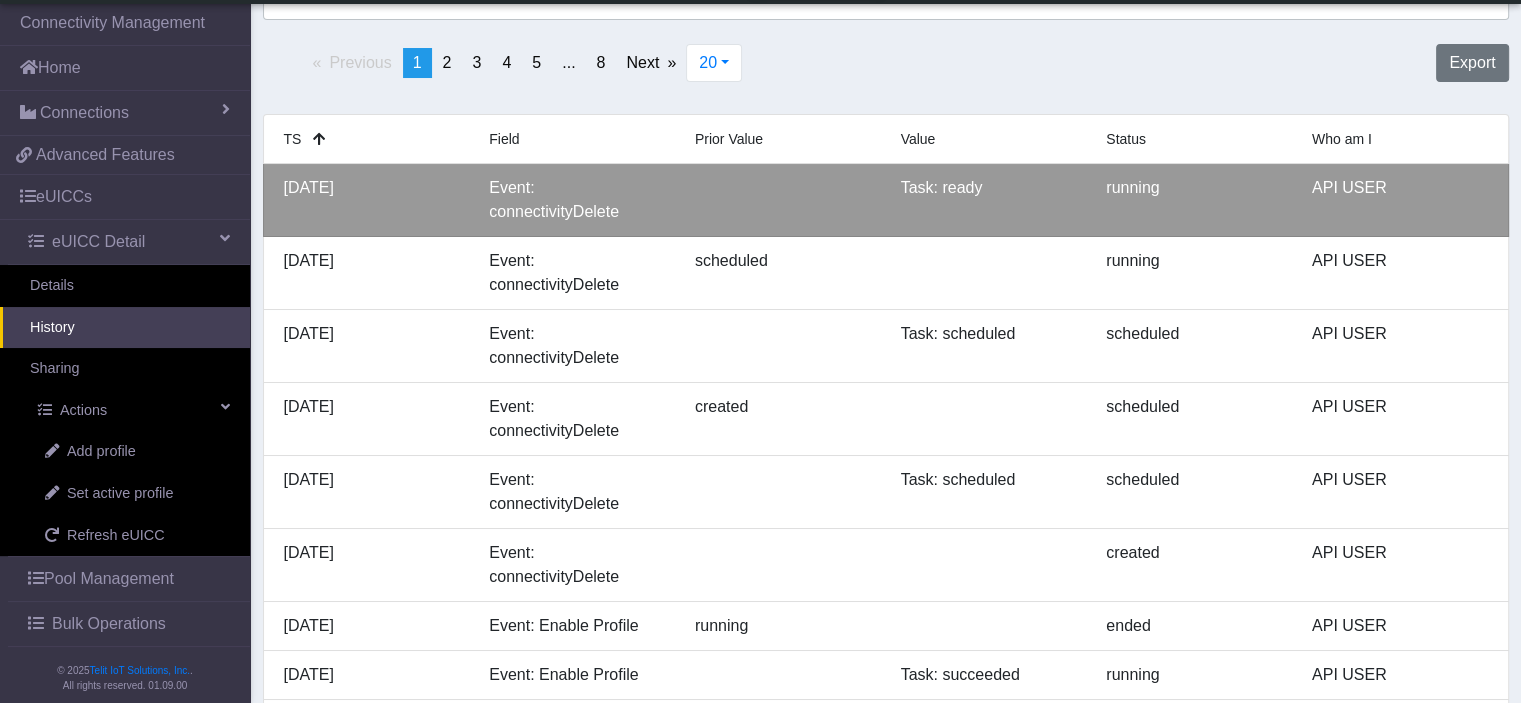 scroll, scrollTop: 200, scrollLeft: 0, axis: vertical 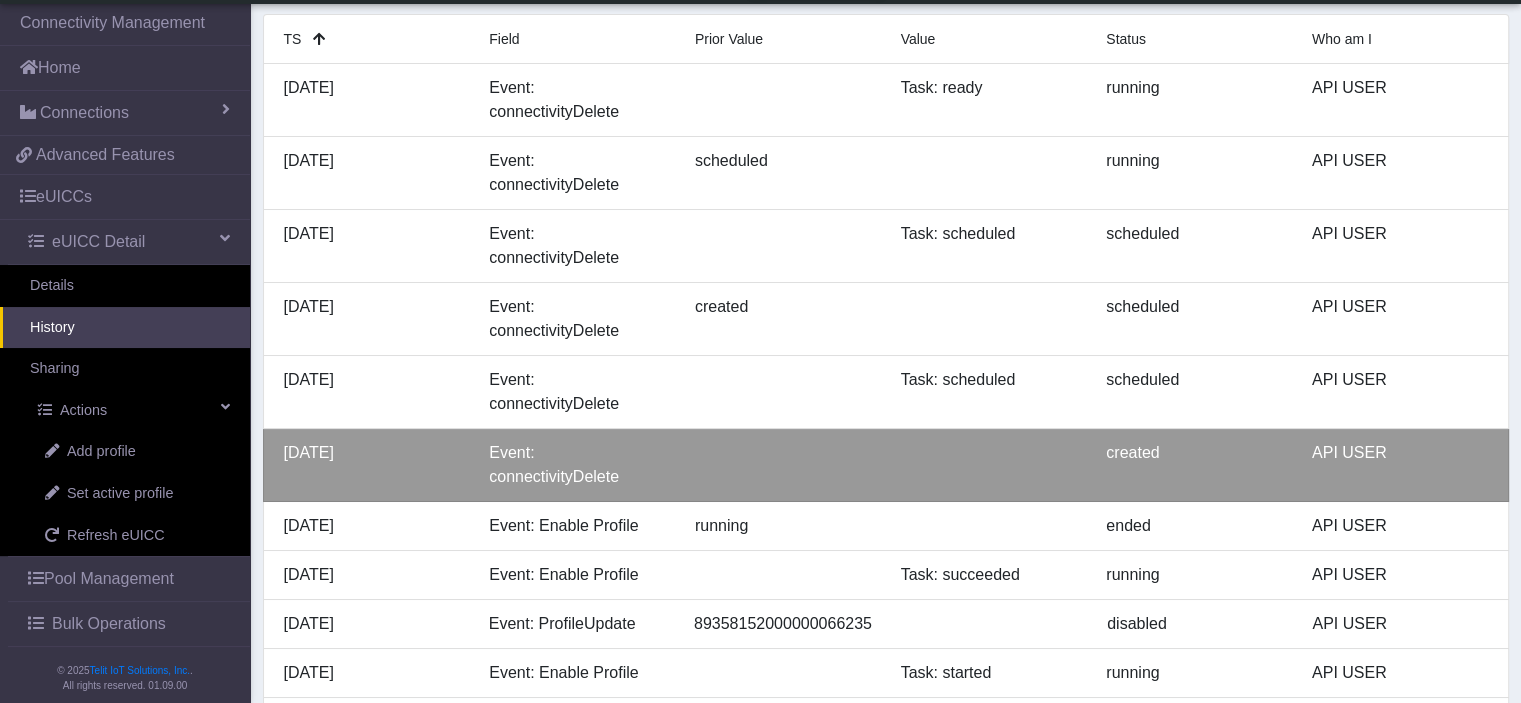 drag, startPoint x: 433, startPoint y: 475, endPoint x: 262, endPoint y: 443, distance: 173.96838 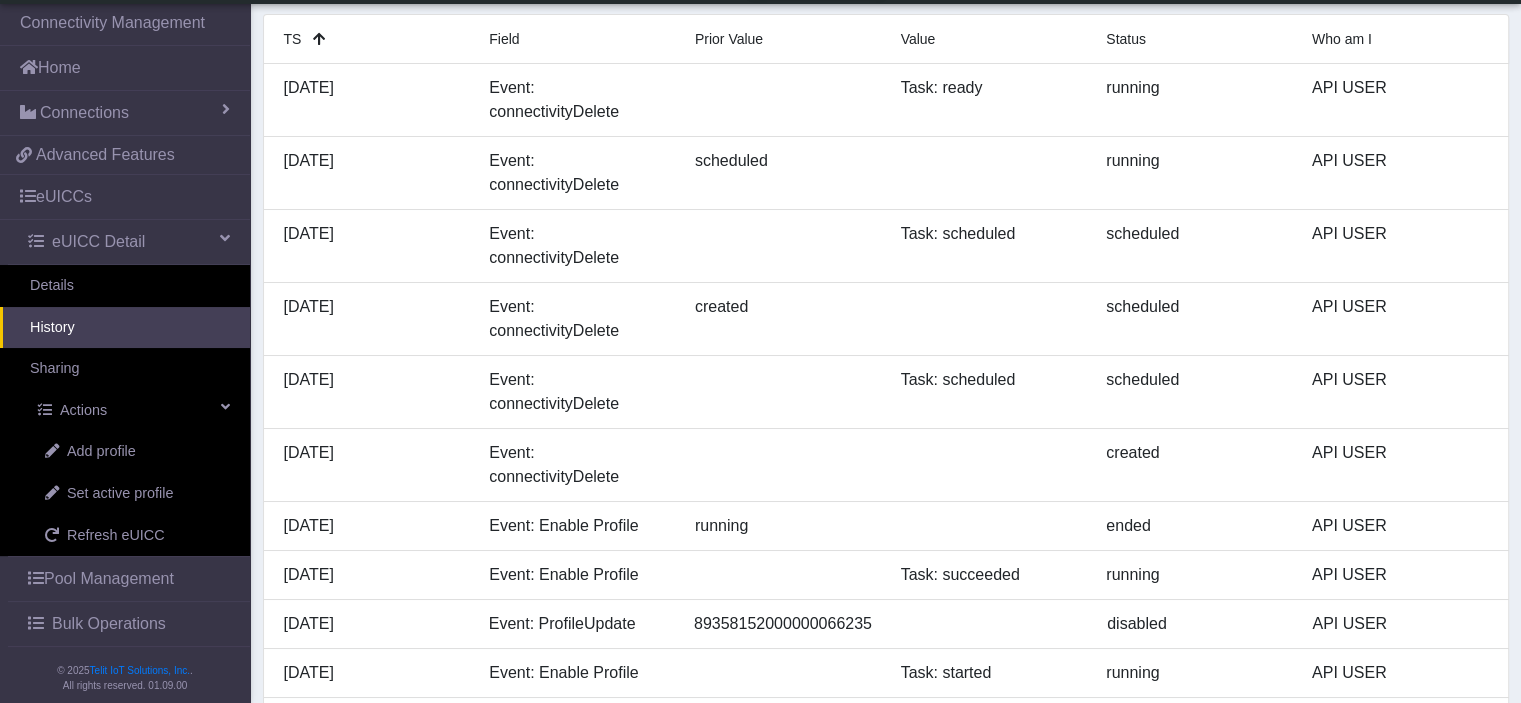 click on "History" at bounding box center [125, 328] 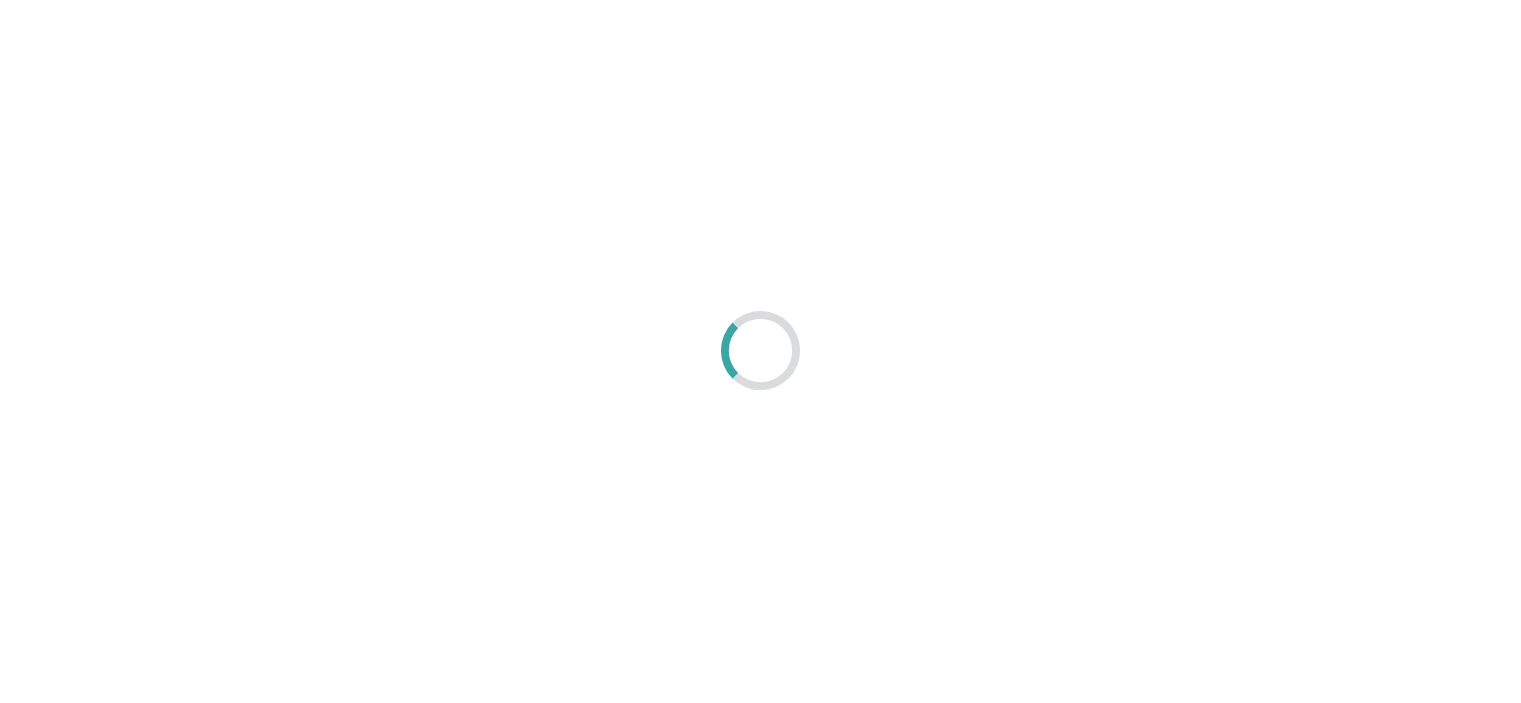 scroll, scrollTop: 0, scrollLeft: 0, axis: both 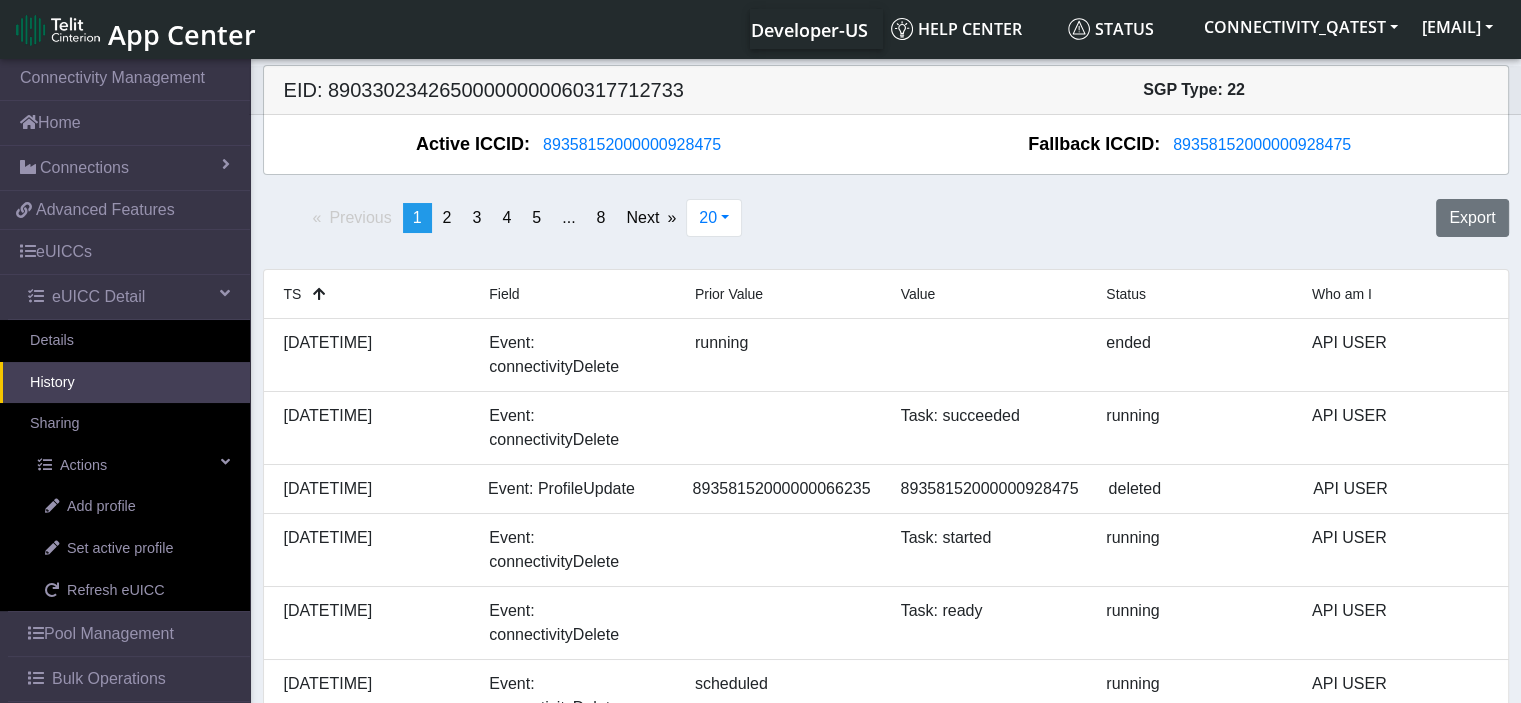 drag, startPoint x: 325, startPoint y: 357, endPoint x: 259, endPoint y: 338, distance: 68.68042 